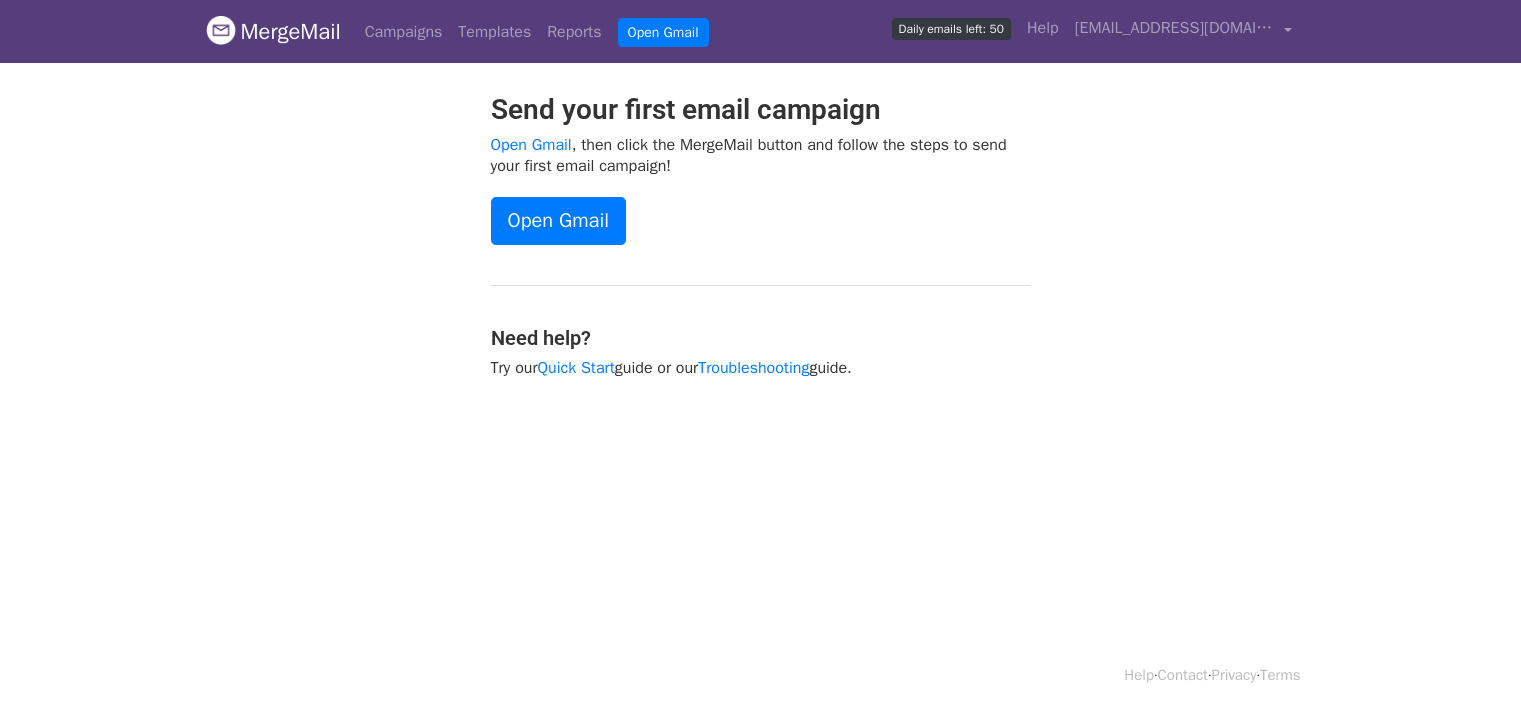 scroll, scrollTop: 0, scrollLeft: 0, axis: both 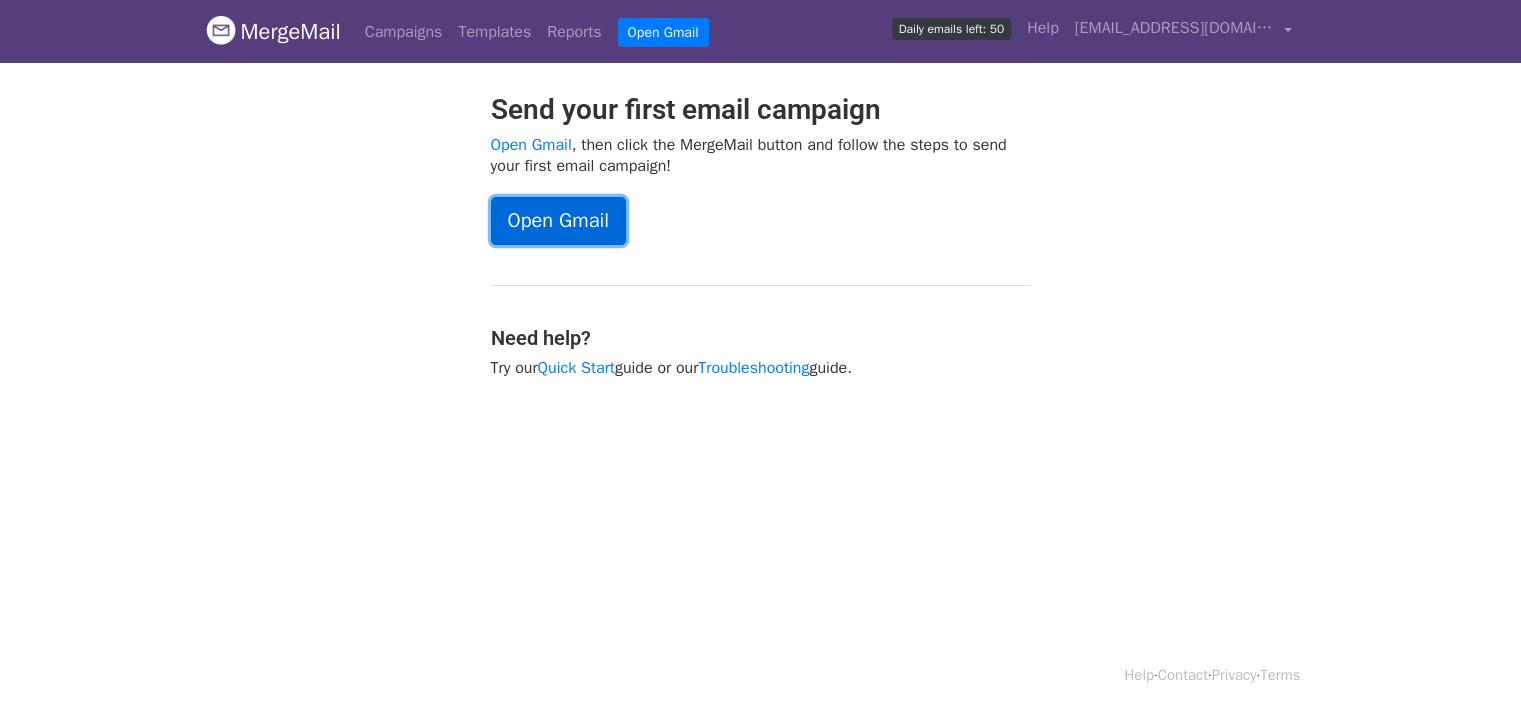 click on "Open Gmail" at bounding box center (558, 221) 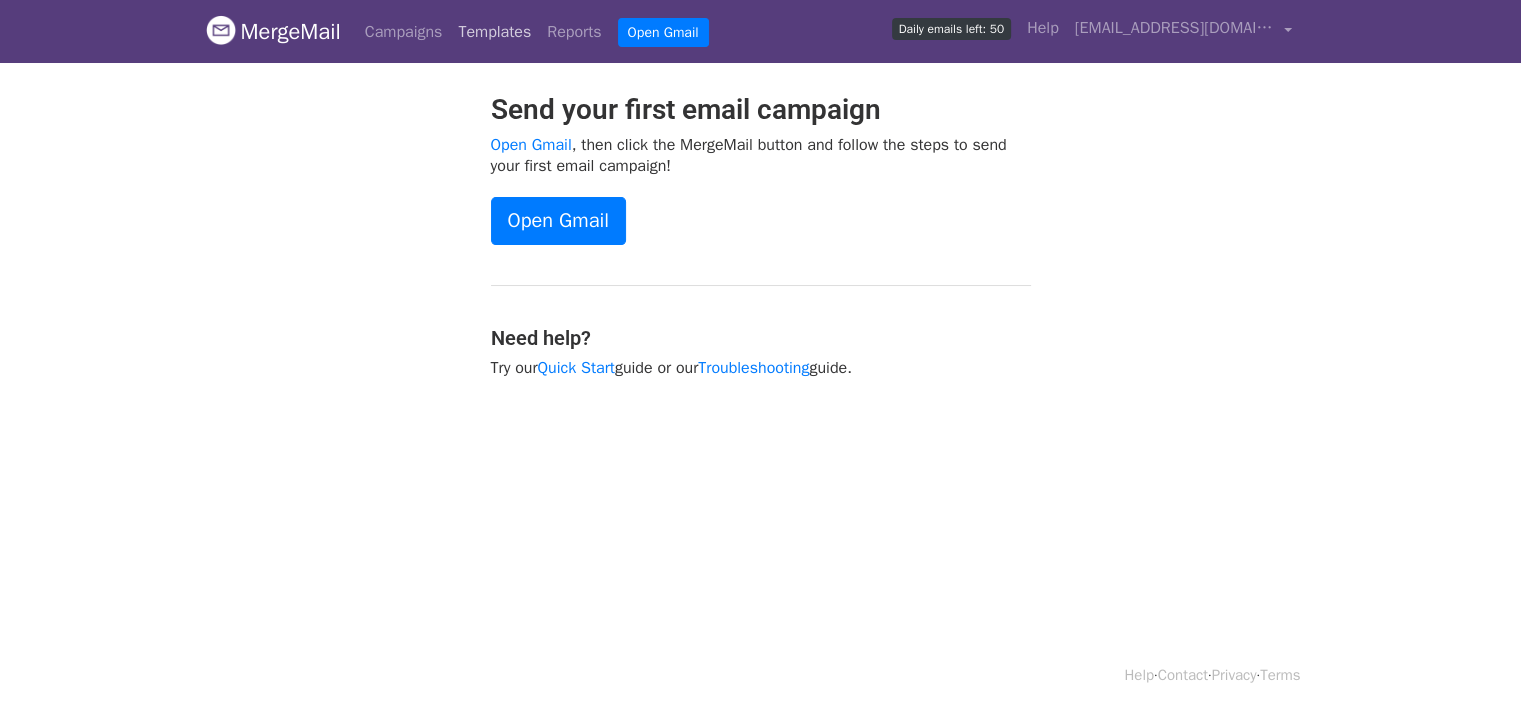 click on "Templates" at bounding box center [494, 32] 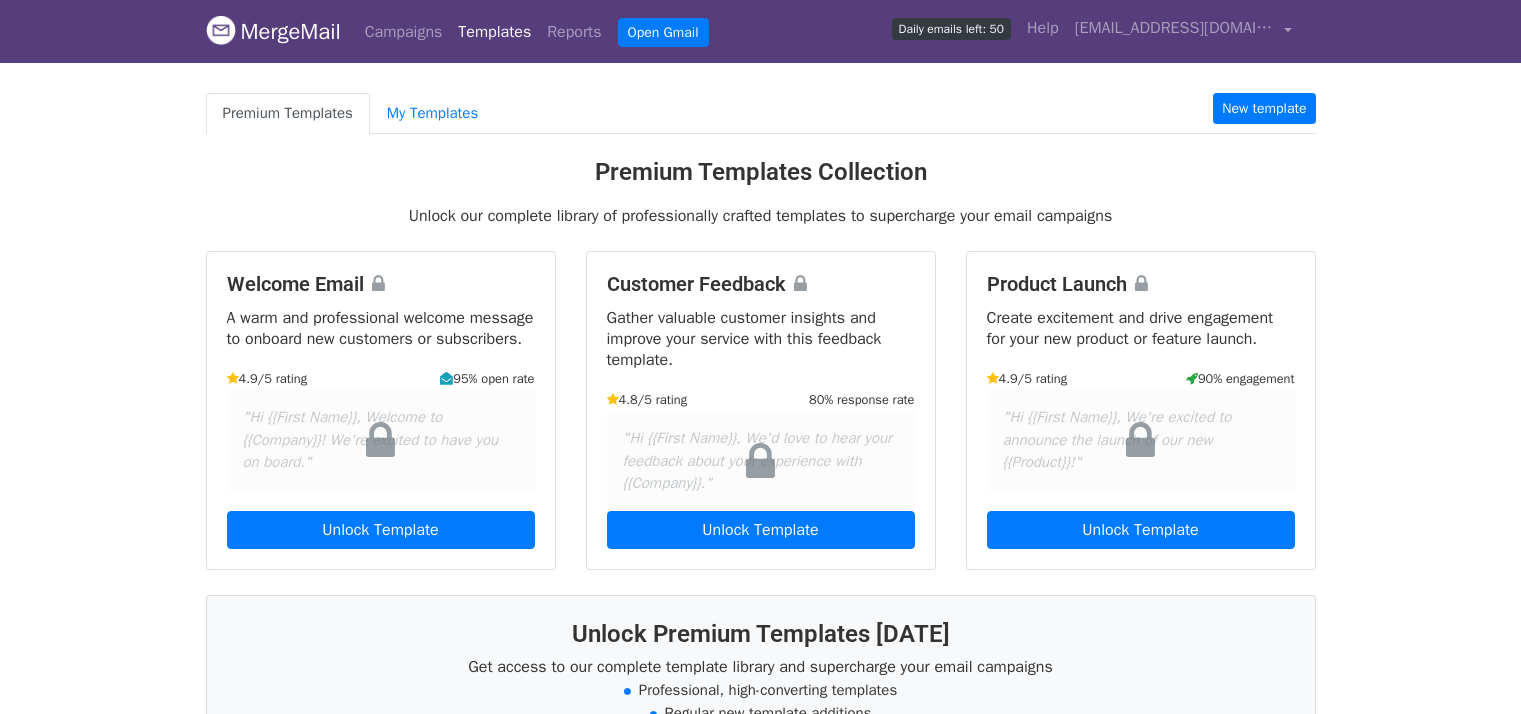 scroll, scrollTop: 0, scrollLeft: 0, axis: both 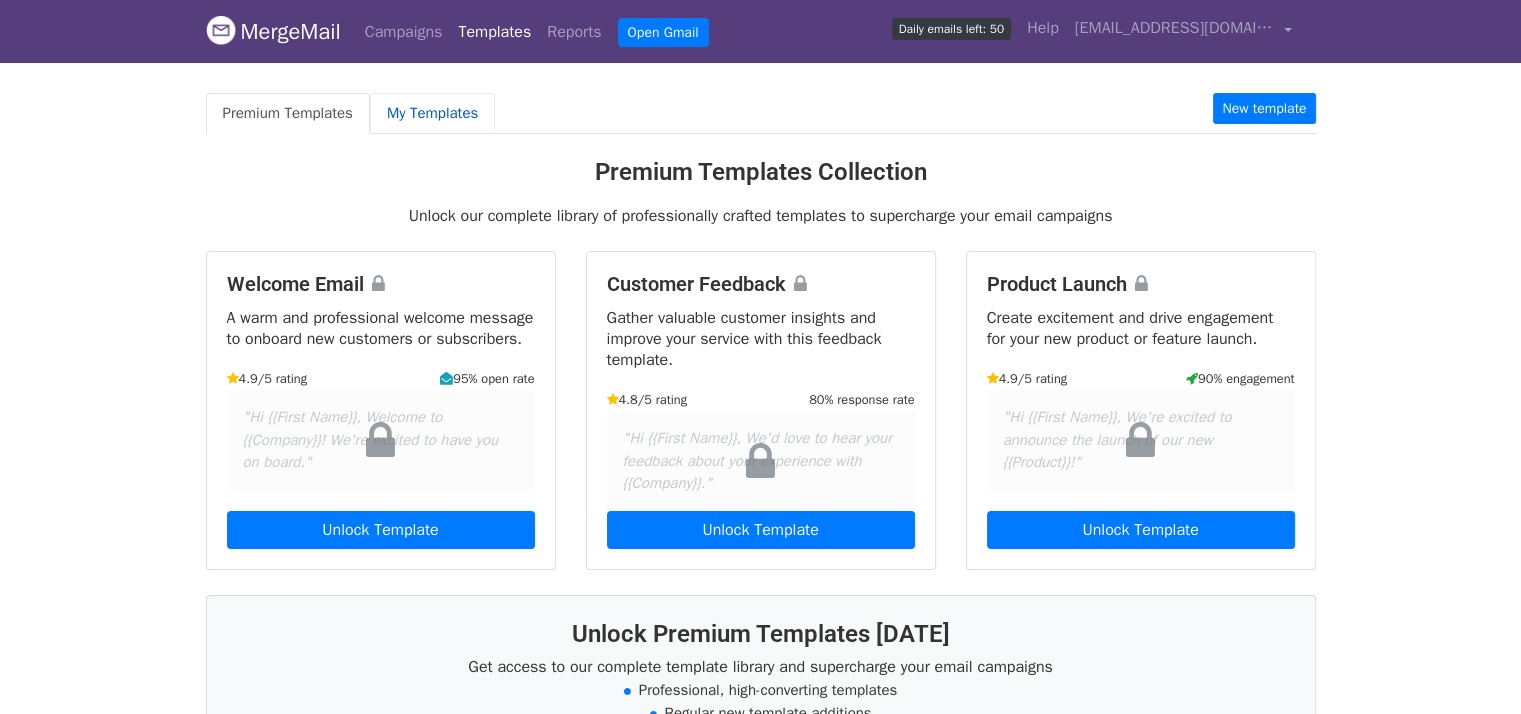 click on "My Templates" at bounding box center [432, 113] 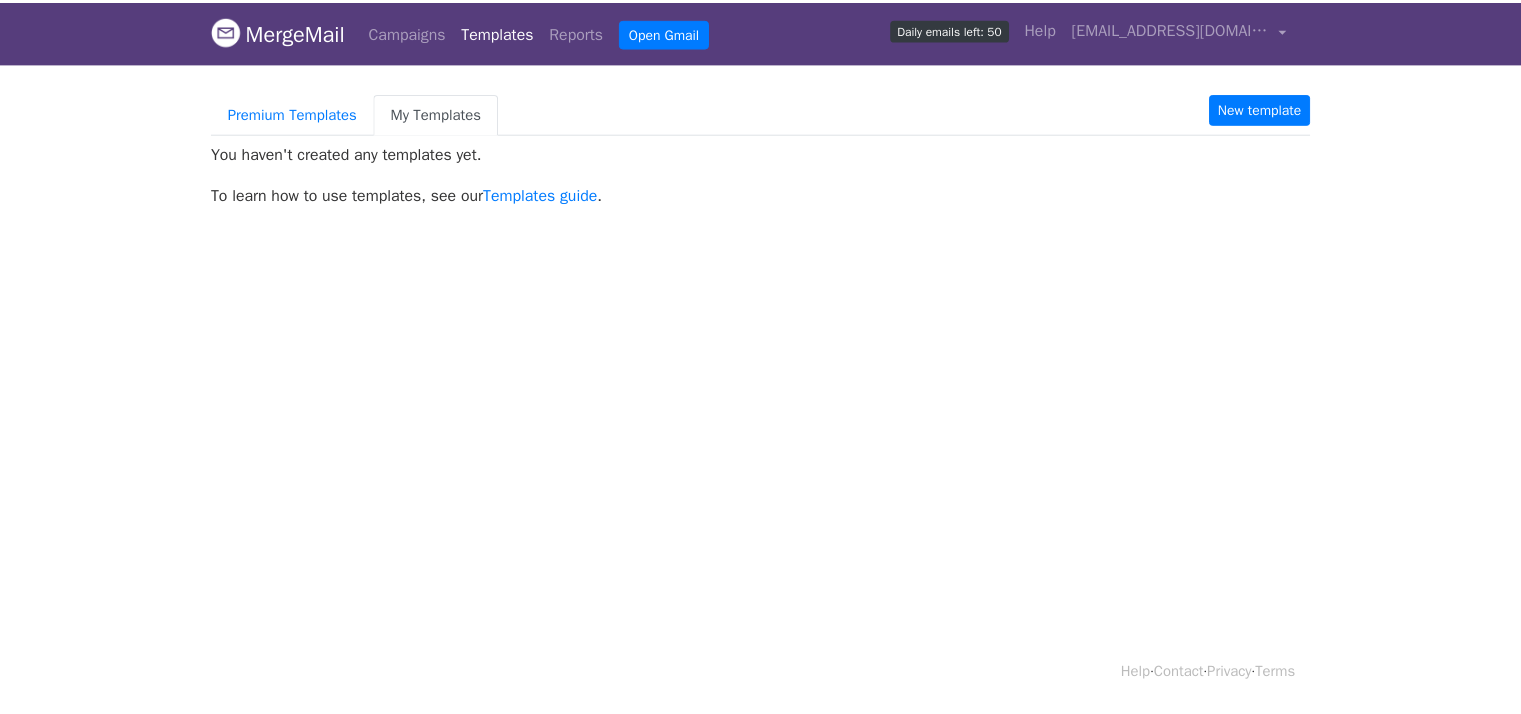 scroll, scrollTop: 0, scrollLeft: 0, axis: both 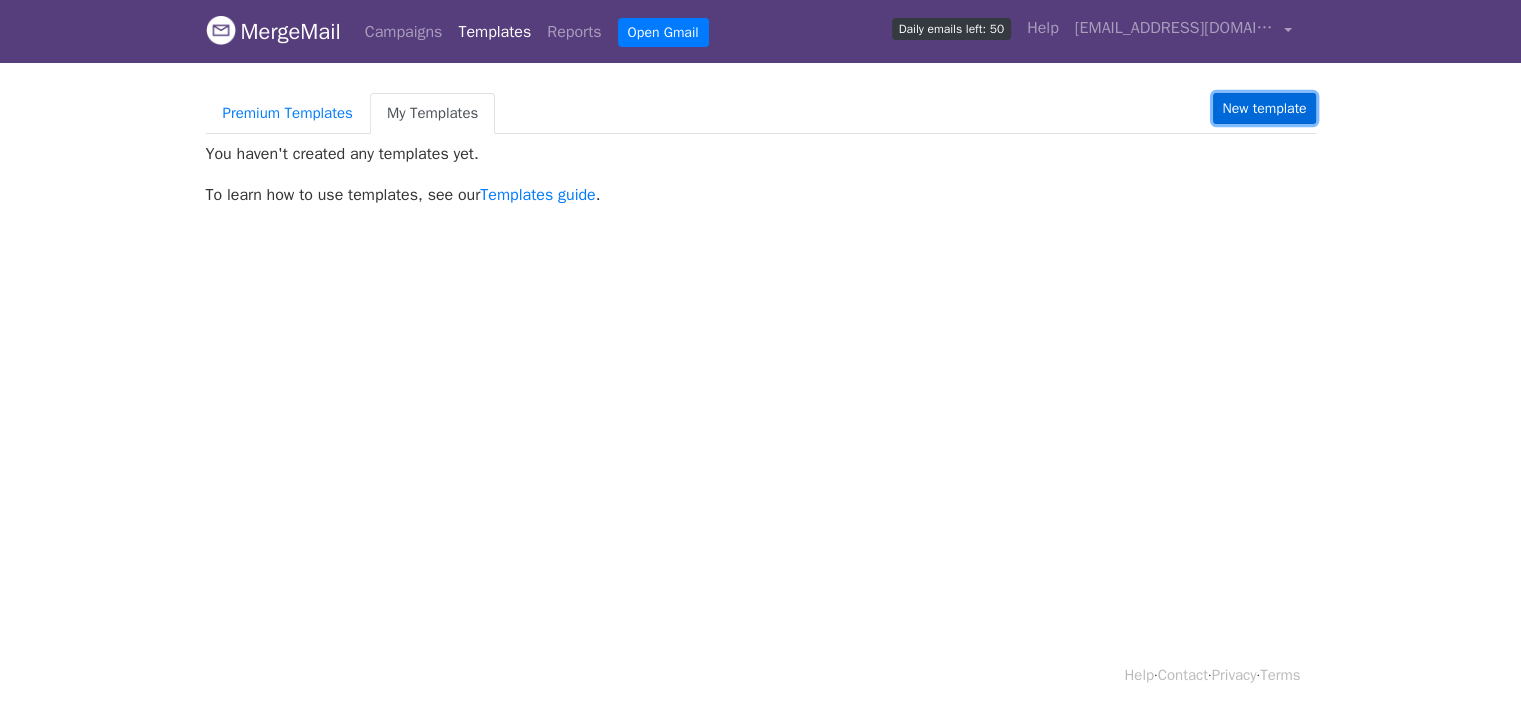click on "New template" at bounding box center (1264, 108) 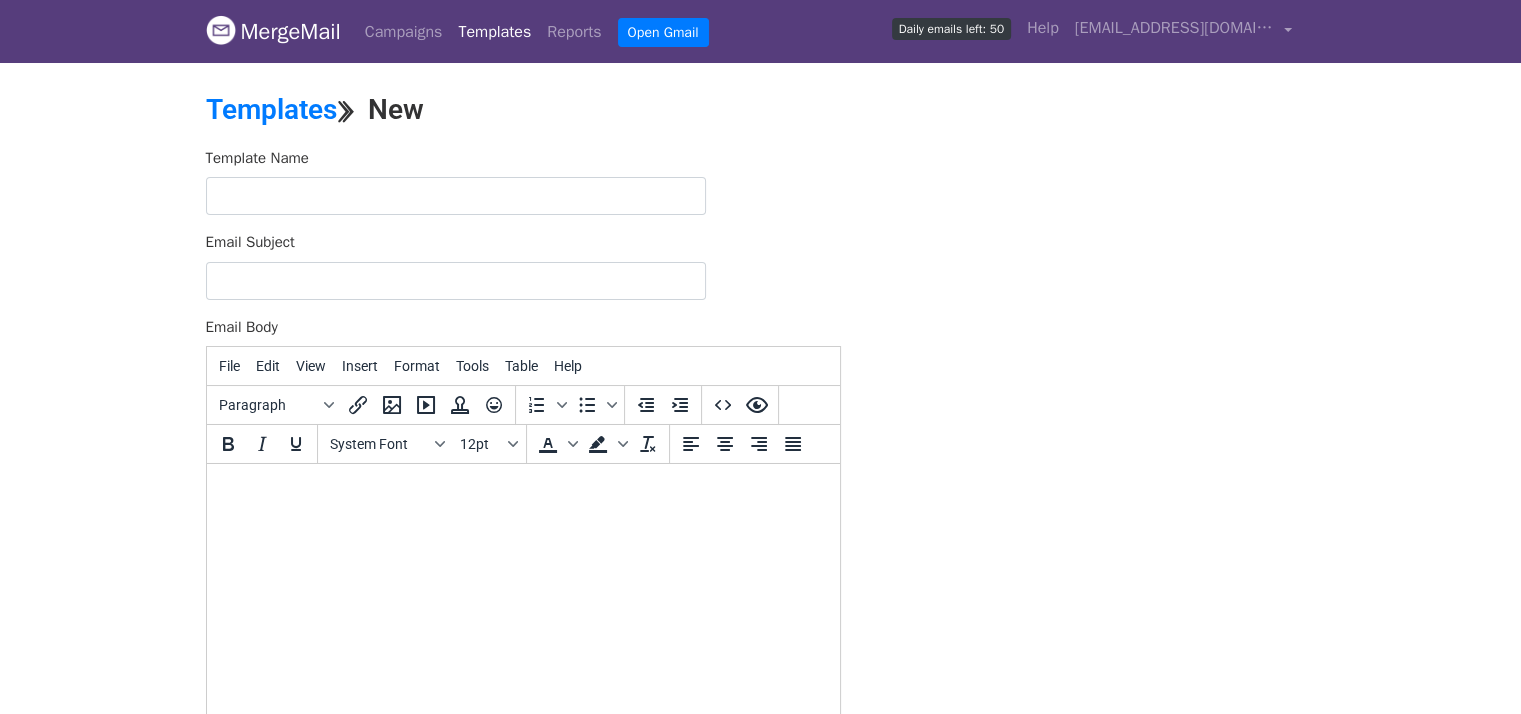 scroll, scrollTop: 0, scrollLeft: 0, axis: both 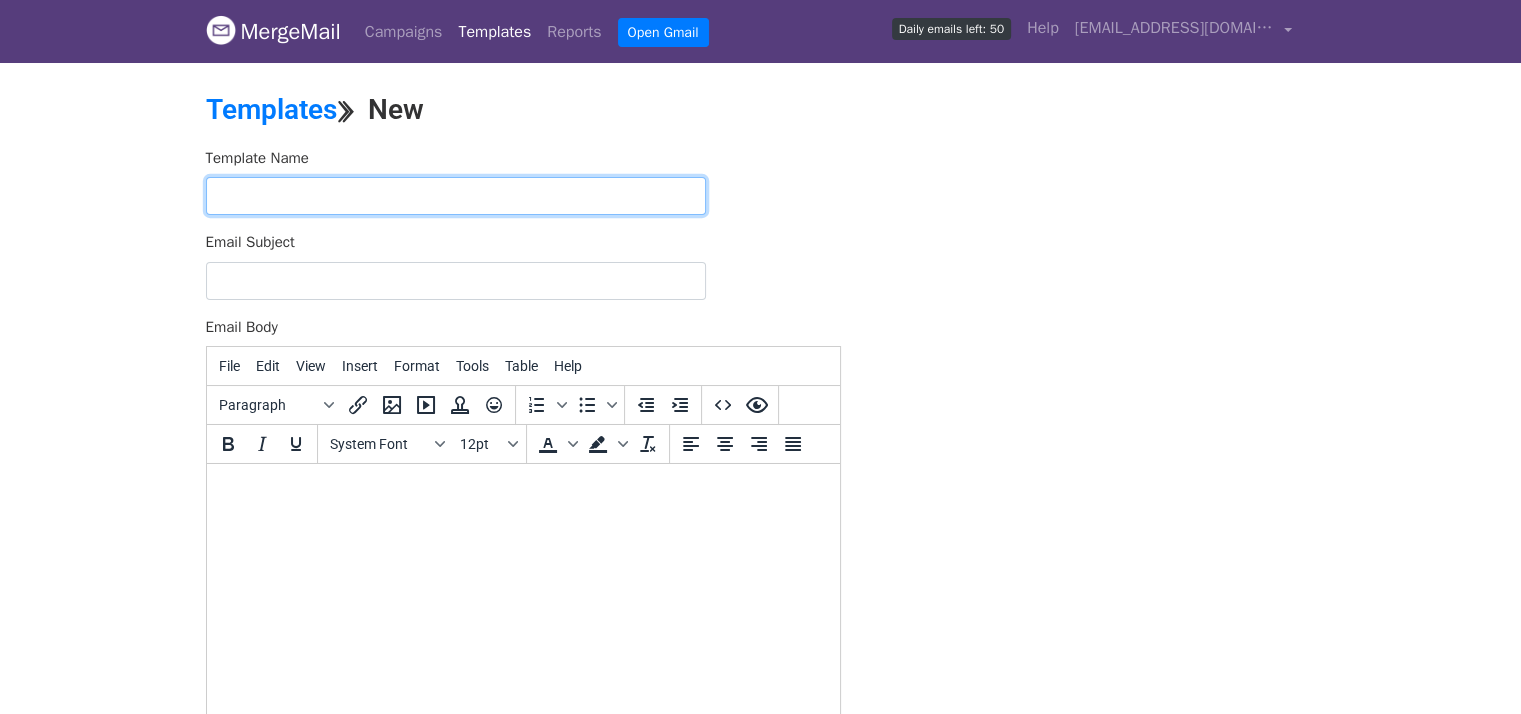 click at bounding box center [456, 196] 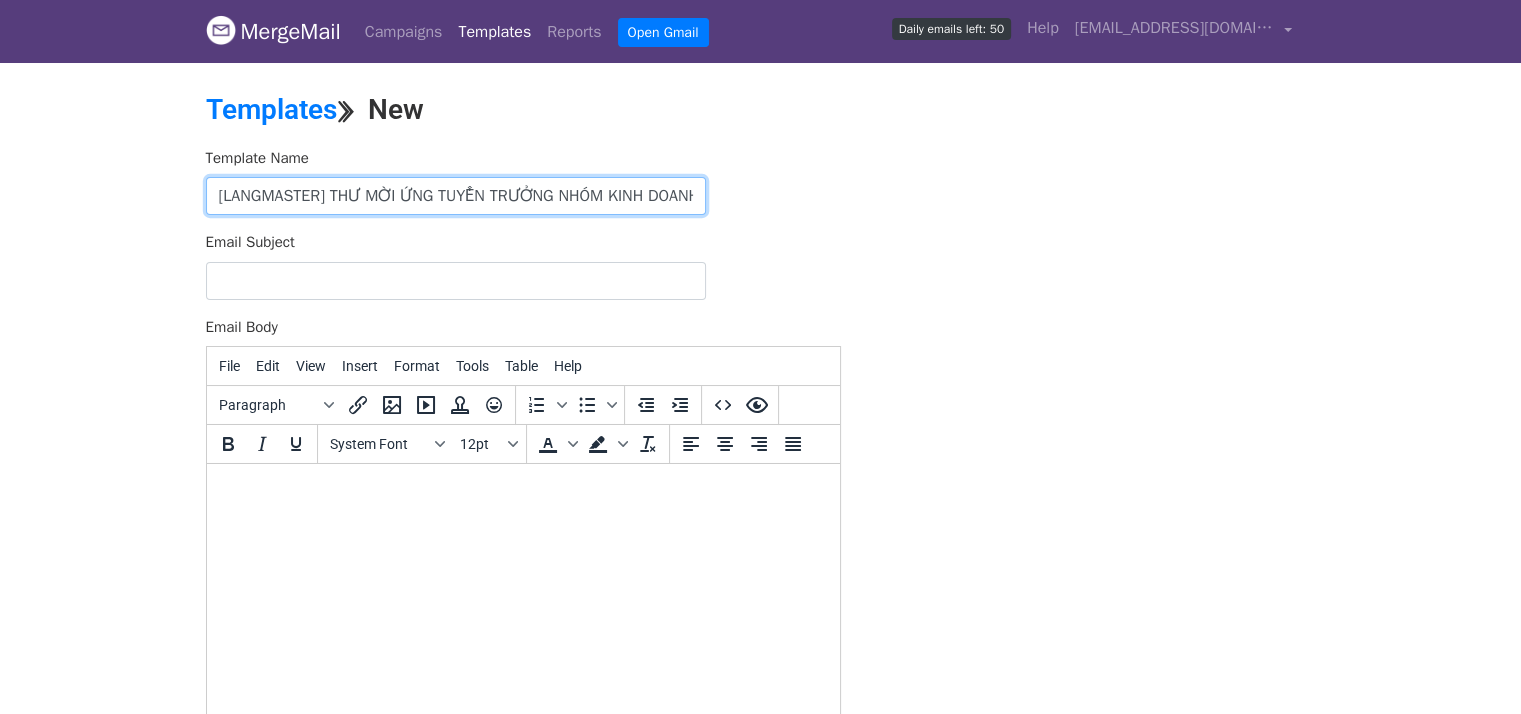 scroll, scrollTop: 0, scrollLeft: 22, axis: horizontal 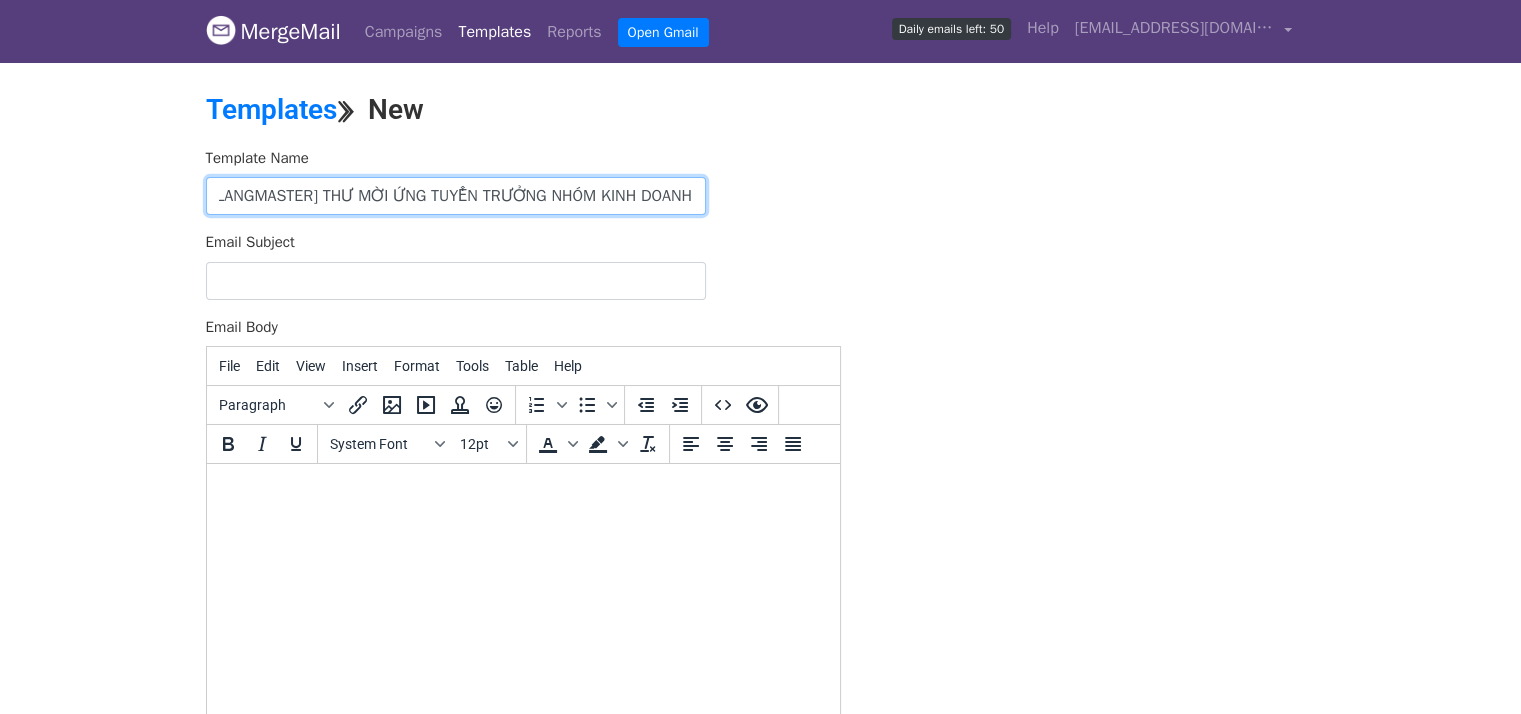 type on "[LANGMASTER] THƯ MỜI ỨNG TUYỂN TRƯỞNG NHÓM KINH DOANH" 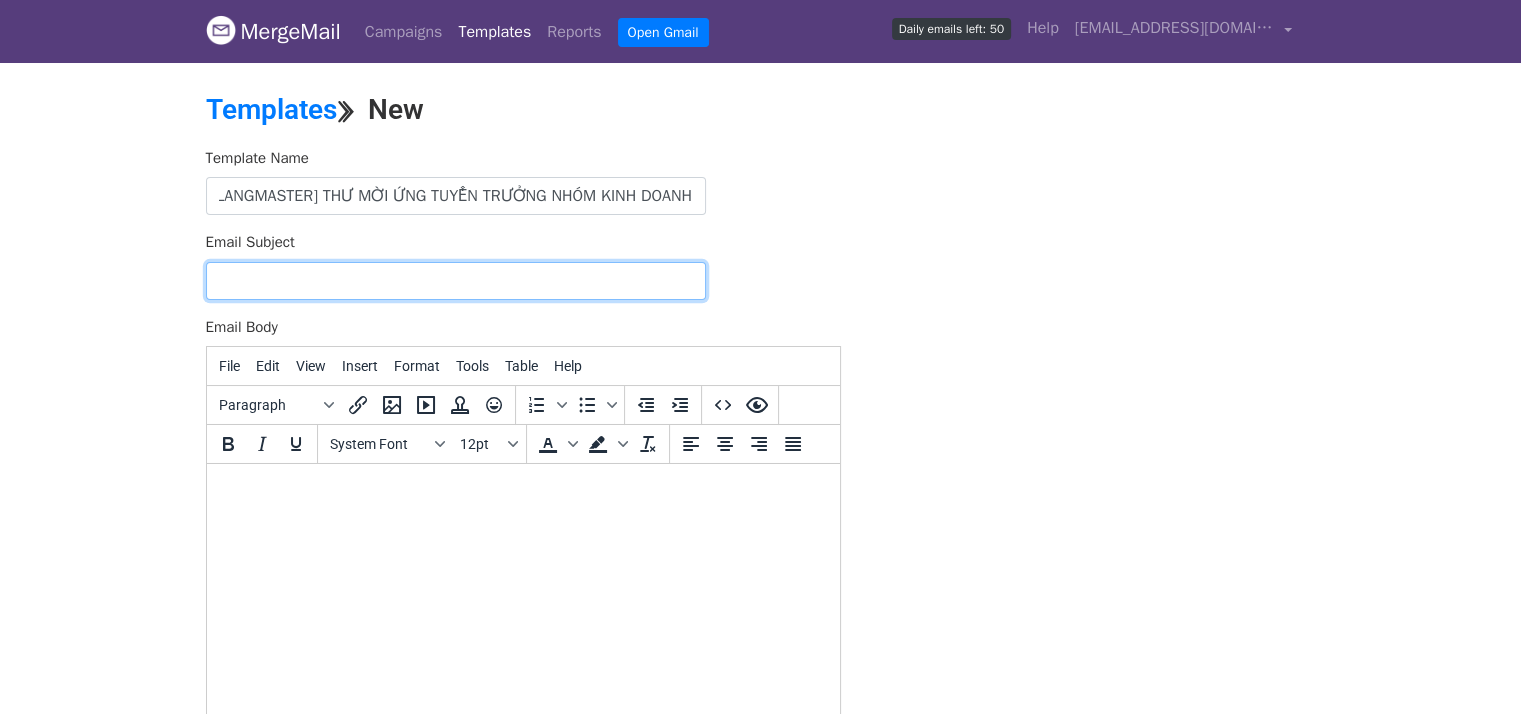 scroll, scrollTop: 0, scrollLeft: 0, axis: both 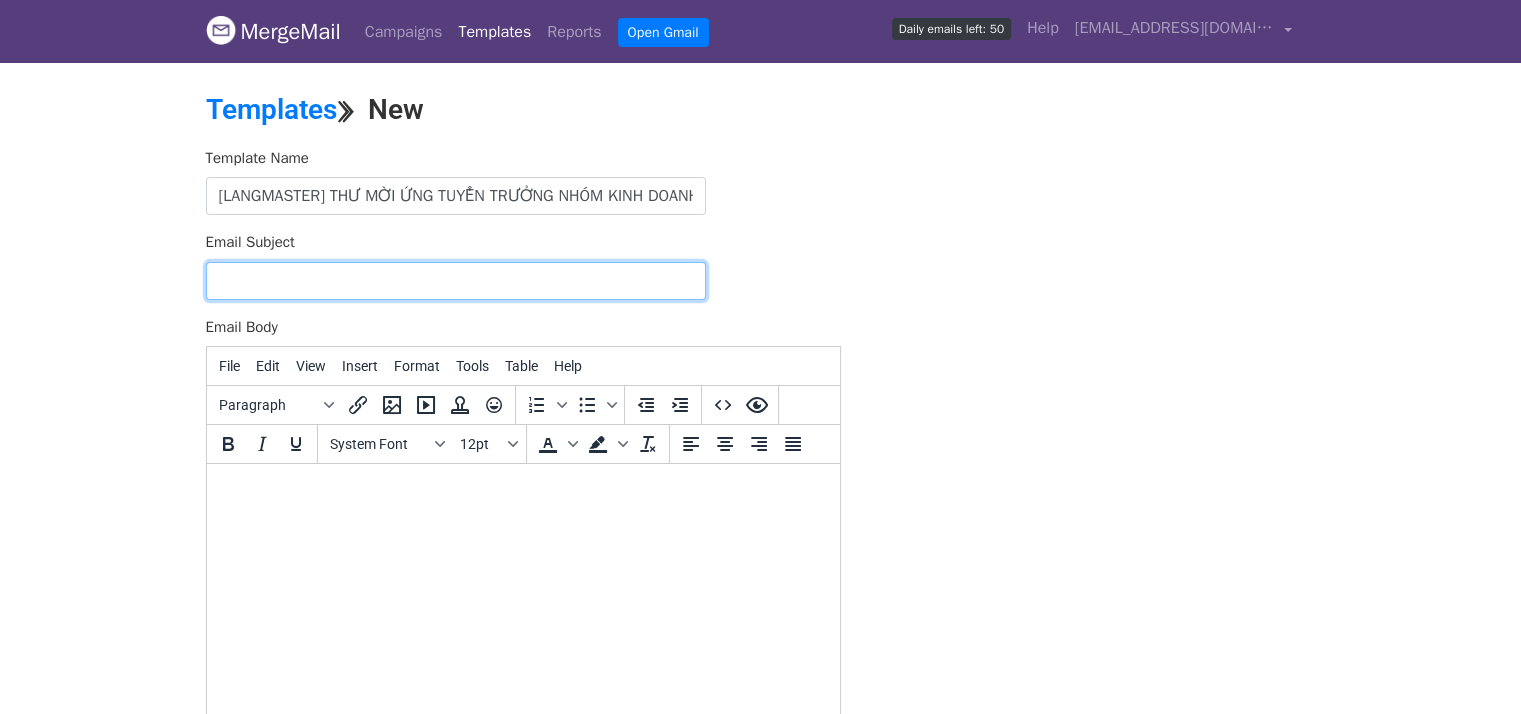 click on "Email Subject" at bounding box center [456, 281] 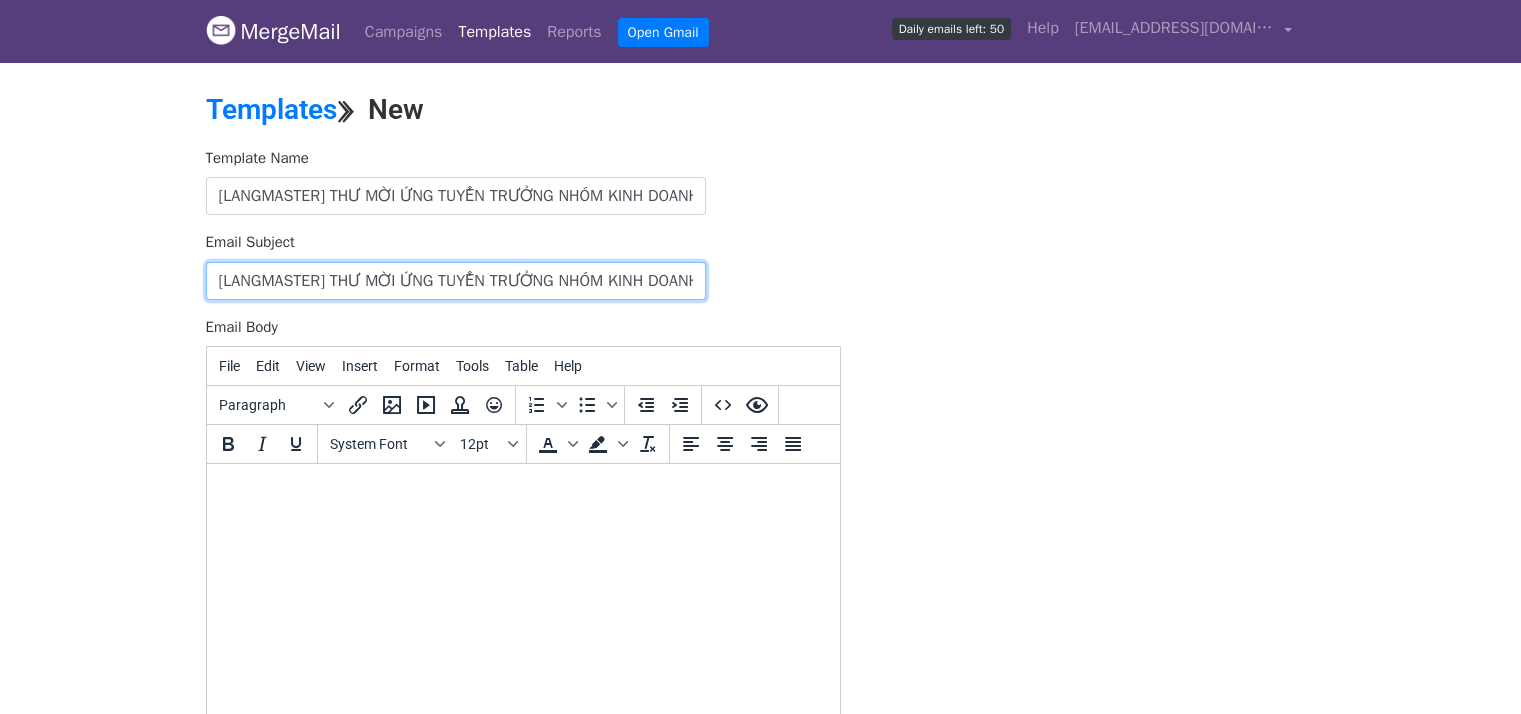 scroll, scrollTop: 0, scrollLeft: 22, axis: horizontal 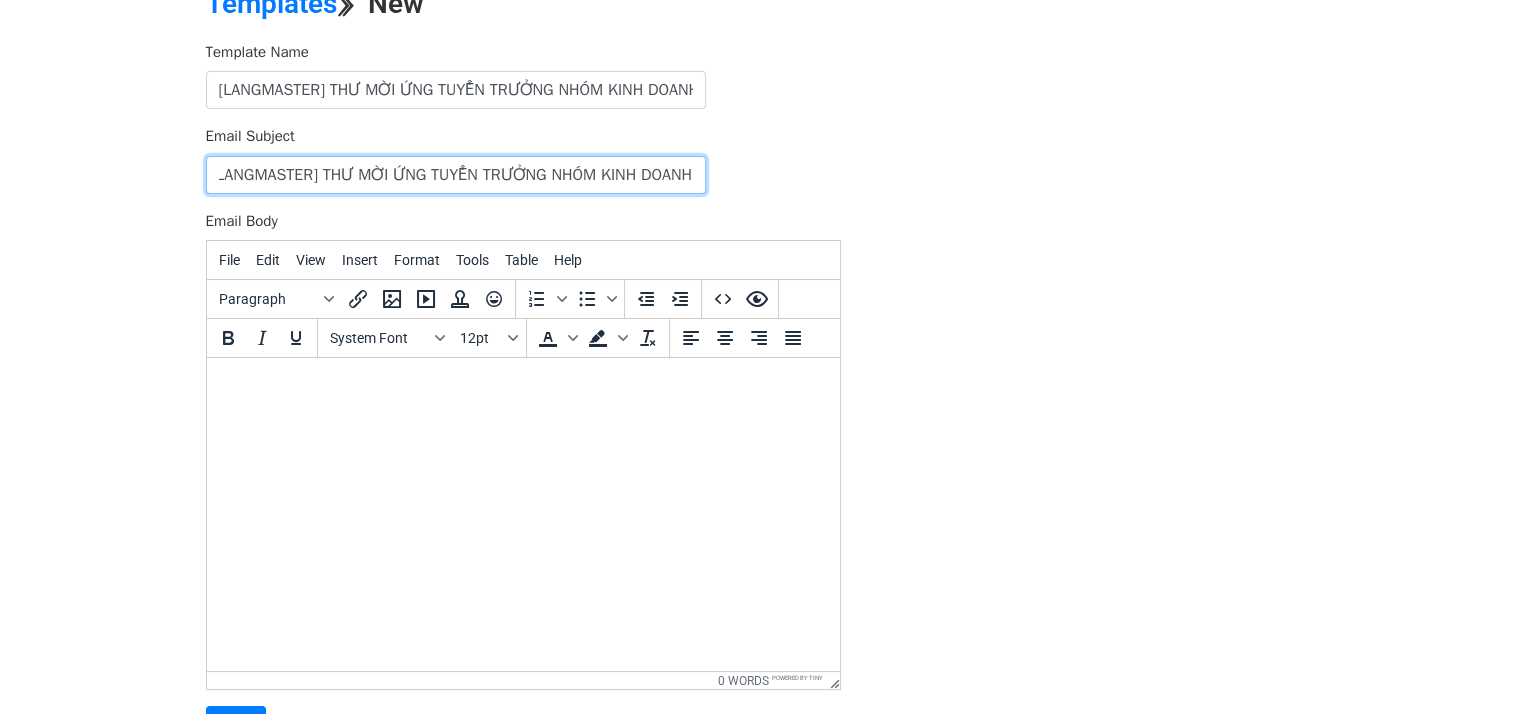 type on "[LANGMASTER] THƯ MỜI ỨNG TUYỂN TRƯỞNG NHÓM KINH DOANH" 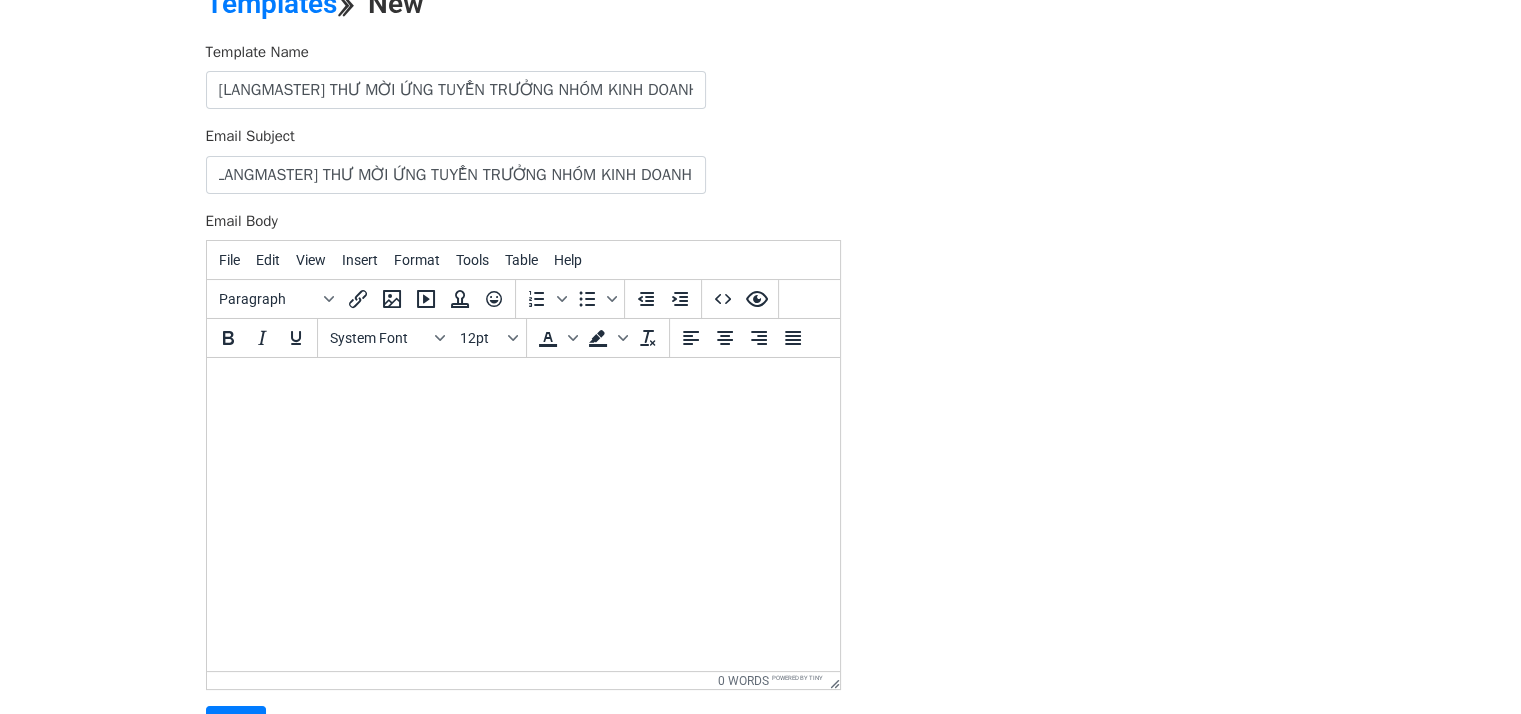 click at bounding box center (522, 385) 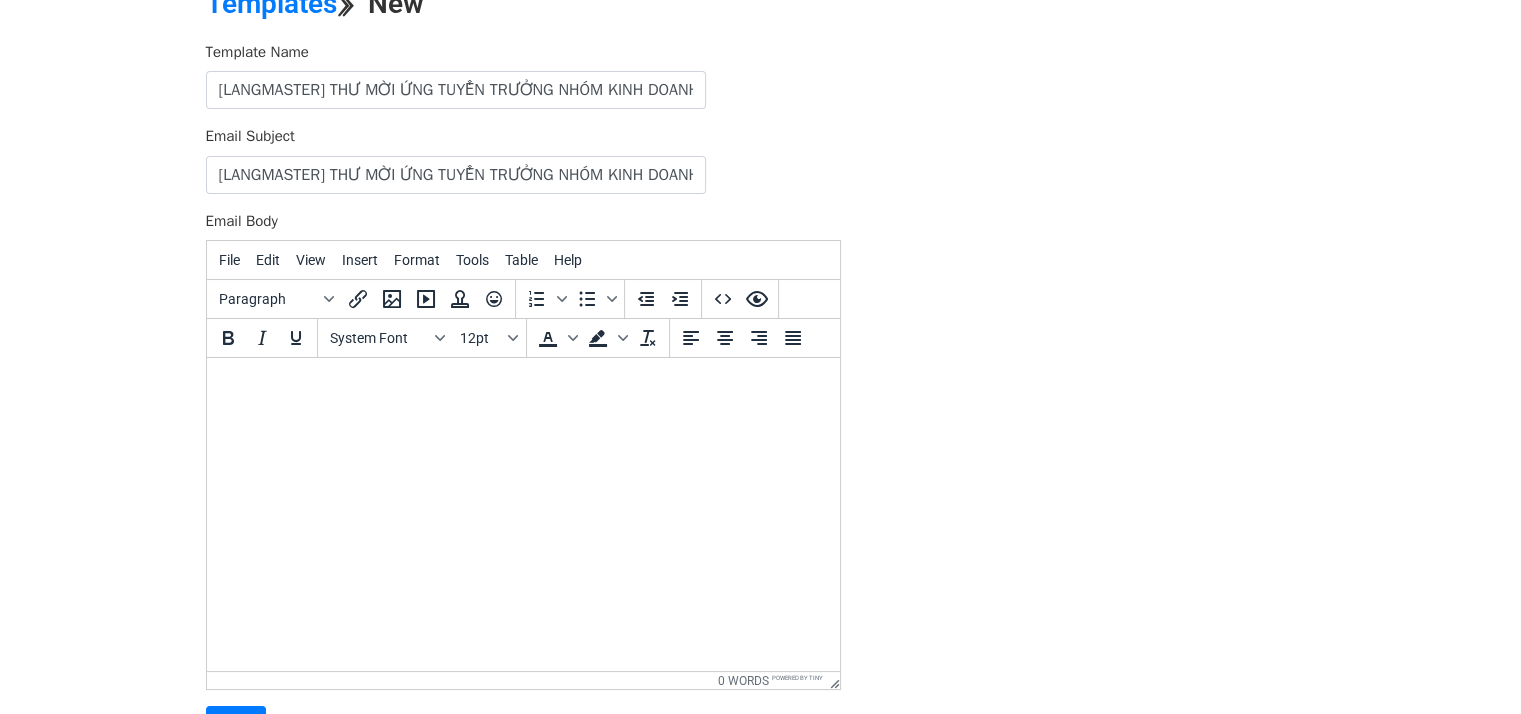 paste 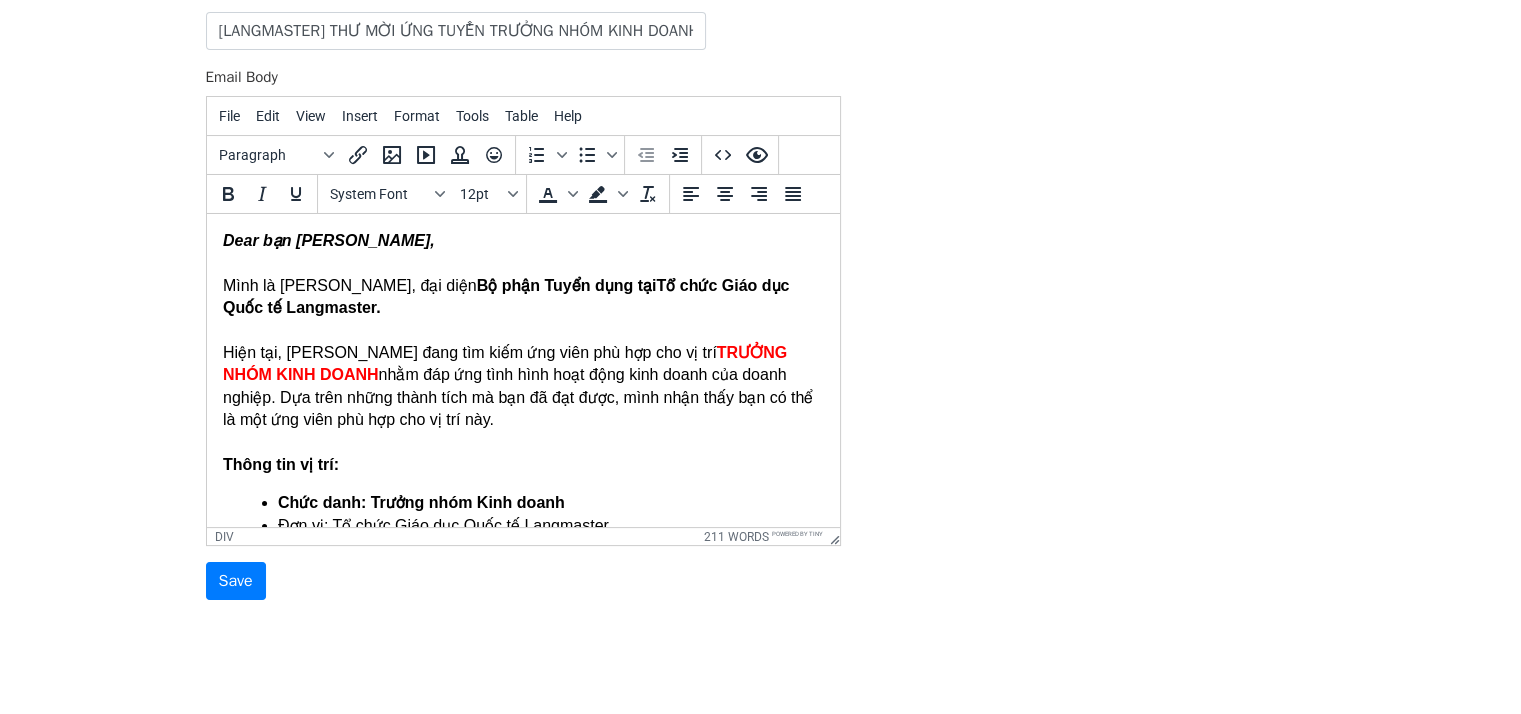 scroll, scrollTop: 0, scrollLeft: 0, axis: both 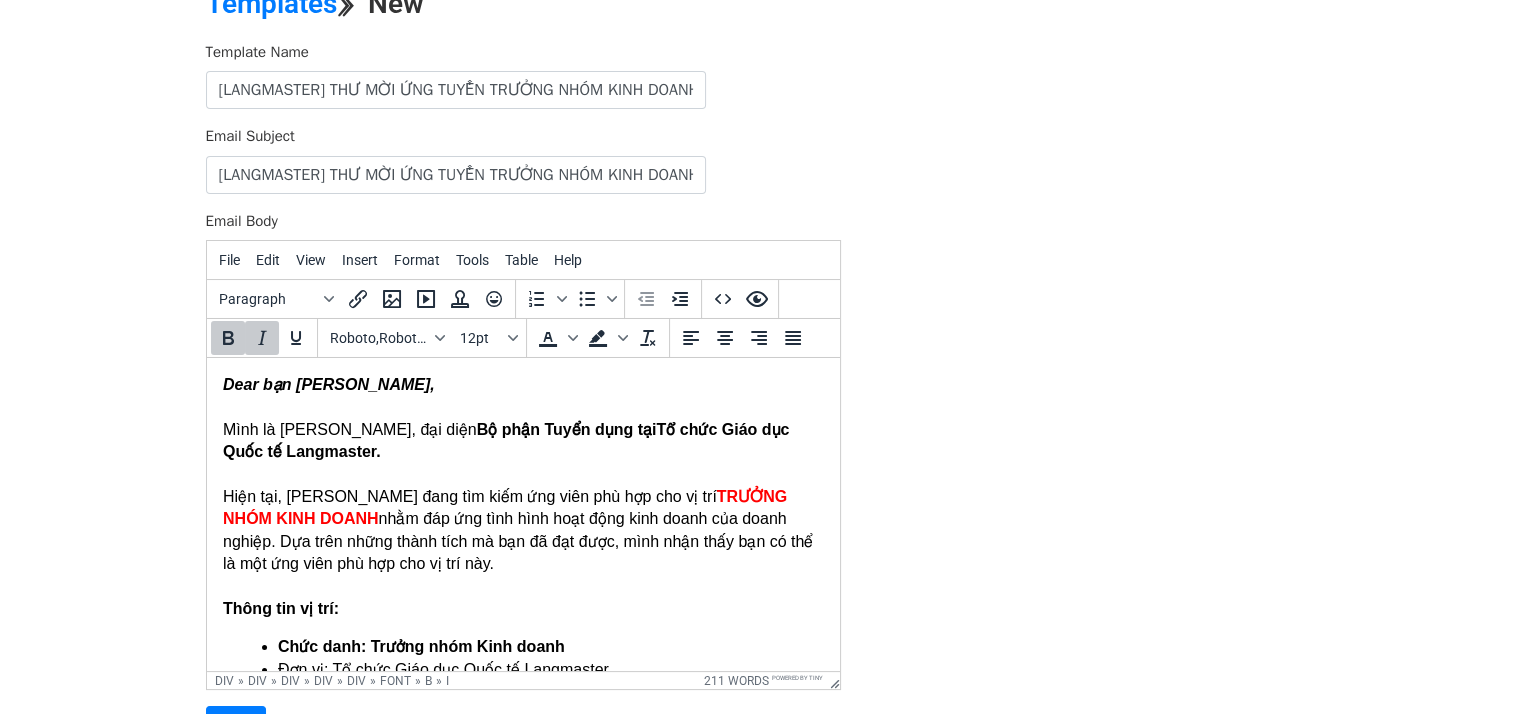 drag, startPoint x: 428, startPoint y: 387, endPoint x: 295, endPoint y: 386, distance: 133.00375 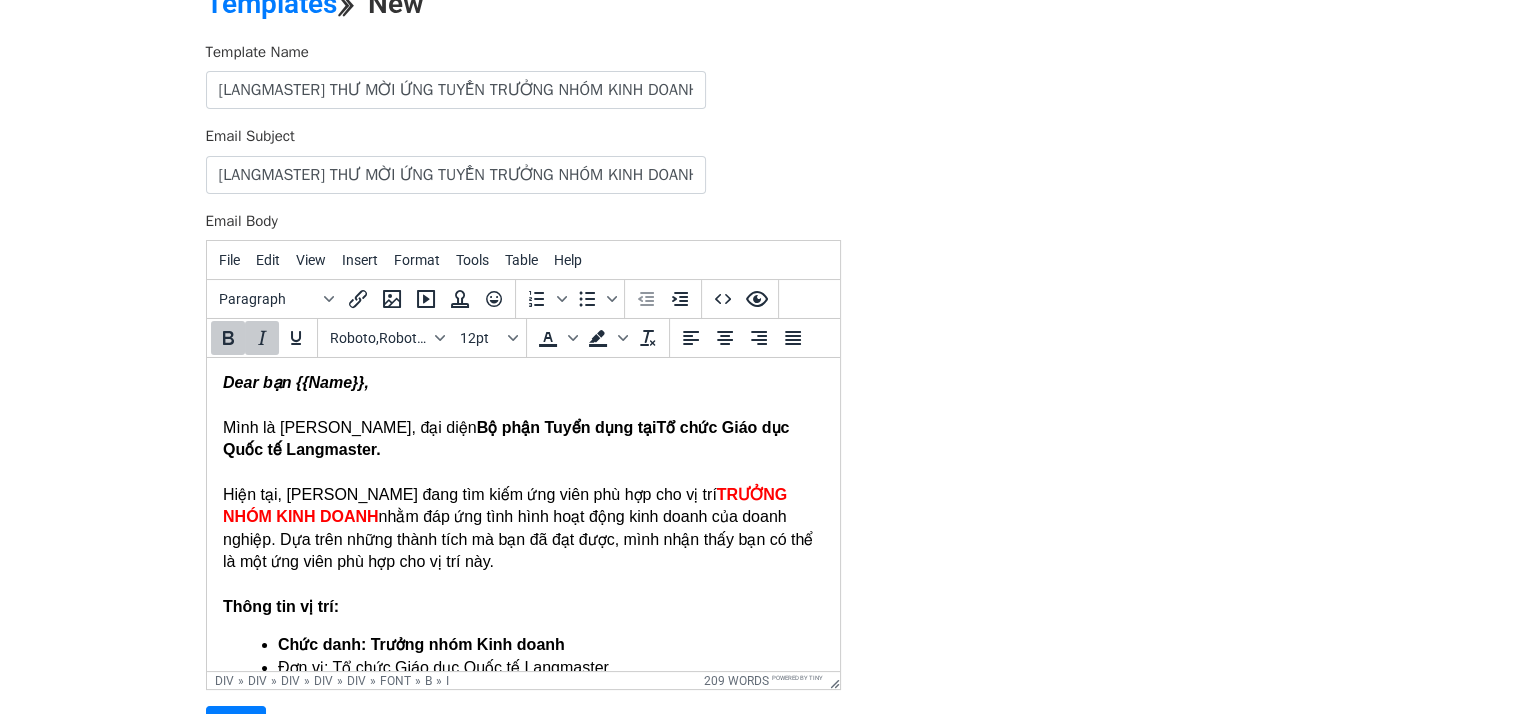 scroll, scrollTop: 0, scrollLeft: 0, axis: both 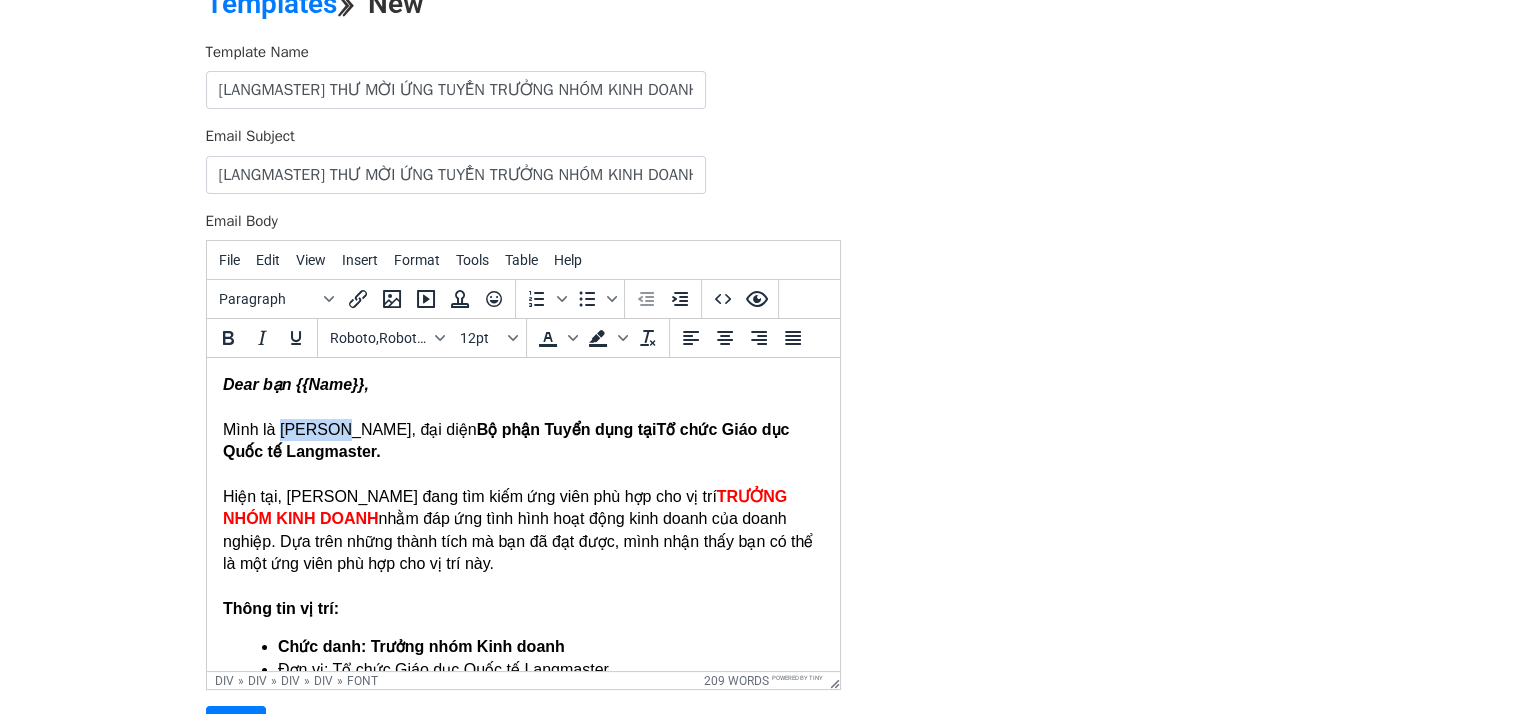 drag, startPoint x: 334, startPoint y: 426, endPoint x: 282, endPoint y: 428, distance: 52.03845 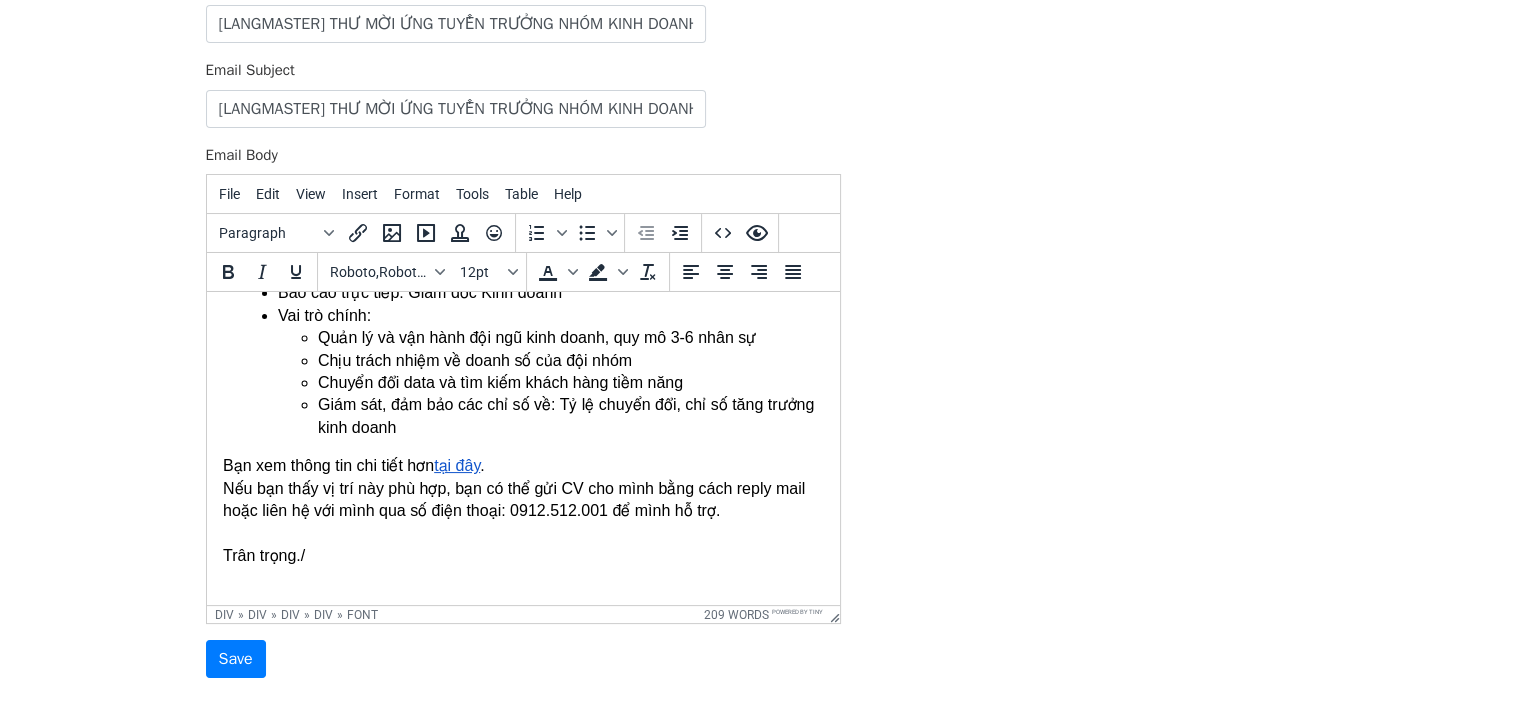 scroll, scrollTop: 206, scrollLeft: 0, axis: vertical 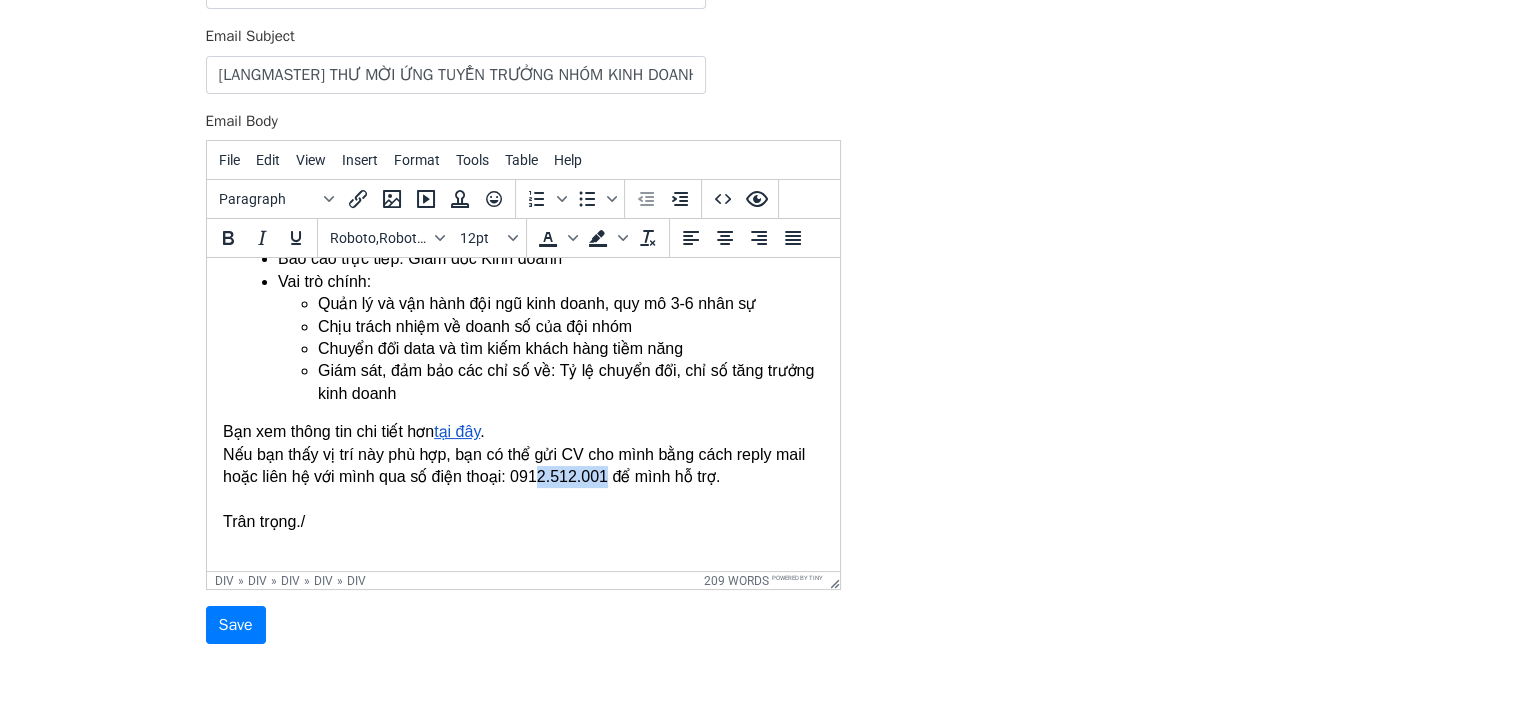 drag, startPoint x: 606, startPoint y: 478, endPoint x: 535, endPoint y: 484, distance: 71.25307 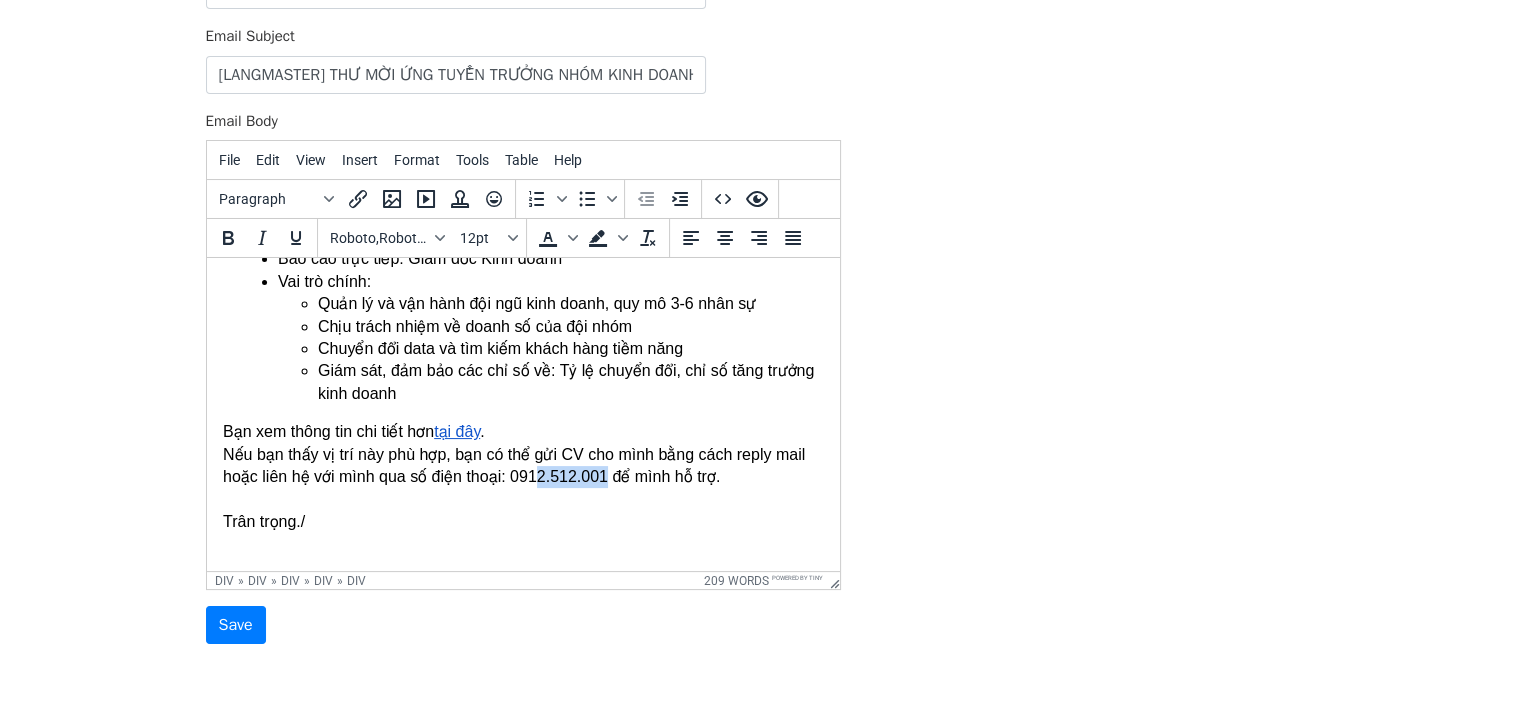click on "Nếu bạn thấy vị trí này phù hợp, bạn có thể gửi CV cho mình bằng cách reply mail hoặc liên hệ với mình qua số điện thoại: 0912.512.001 để mình hỗ trợ." at bounding box center (522, 466) 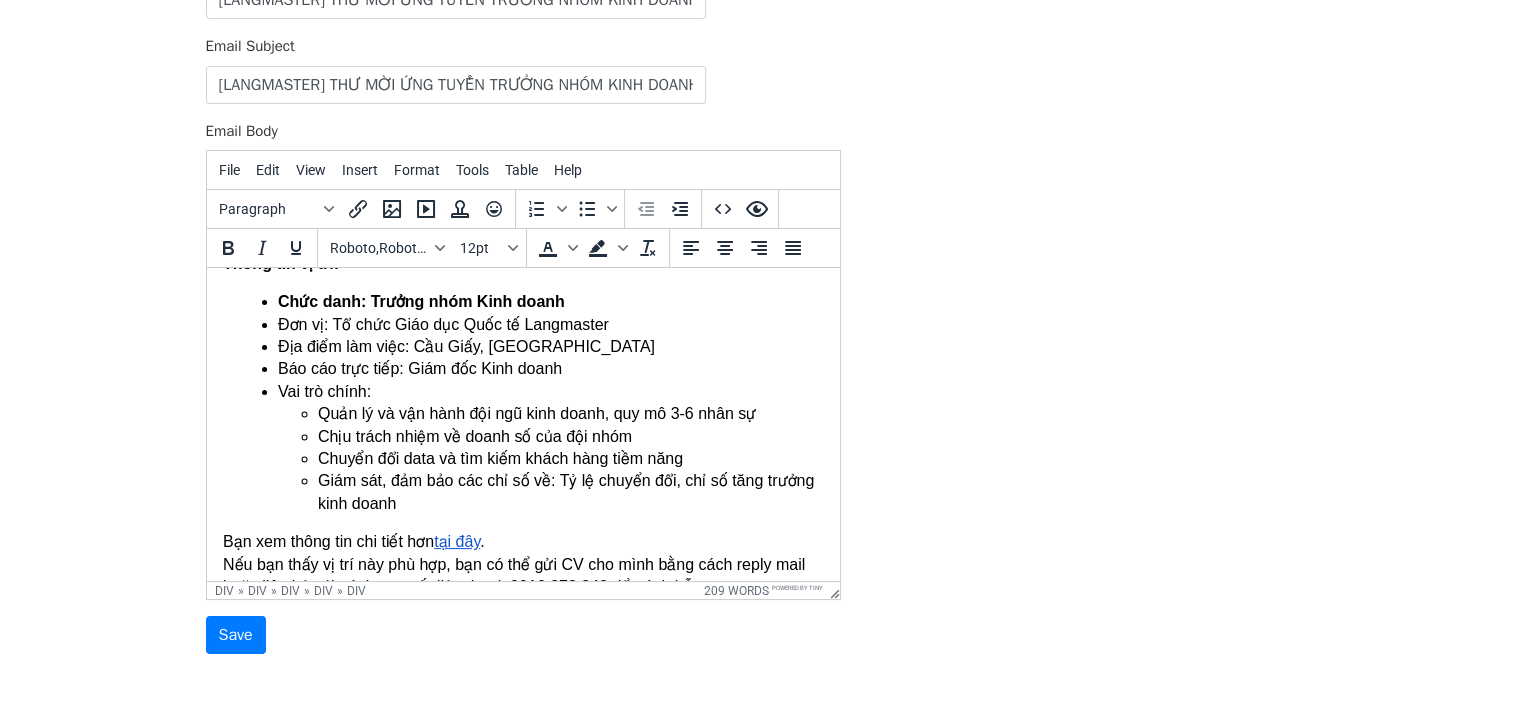 scroll, scrollTop: 0, scrollLeft: 0, axis: both 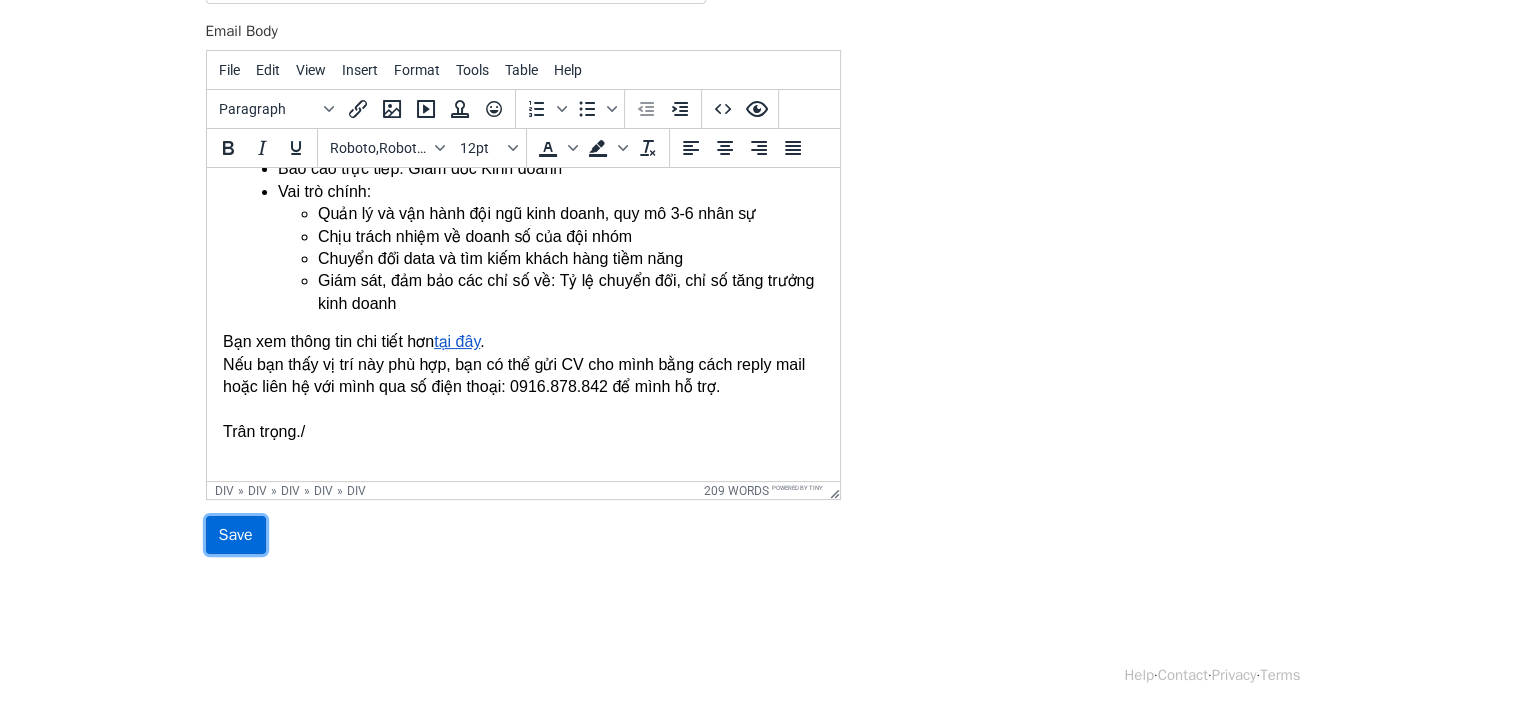 click on "Save" at bounding box center [236, 535] 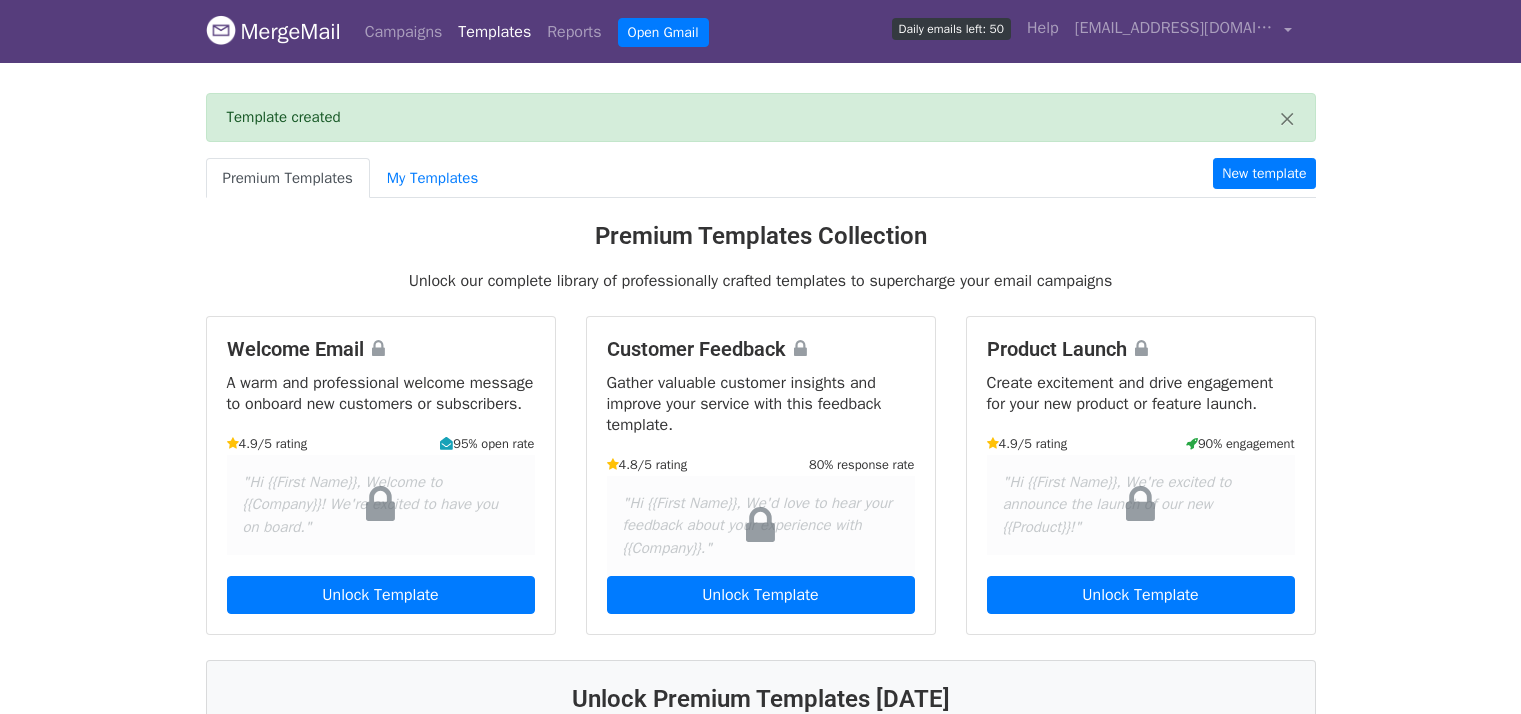 scroll, scrollTop: 0, scrollLeft: 0, axis: both 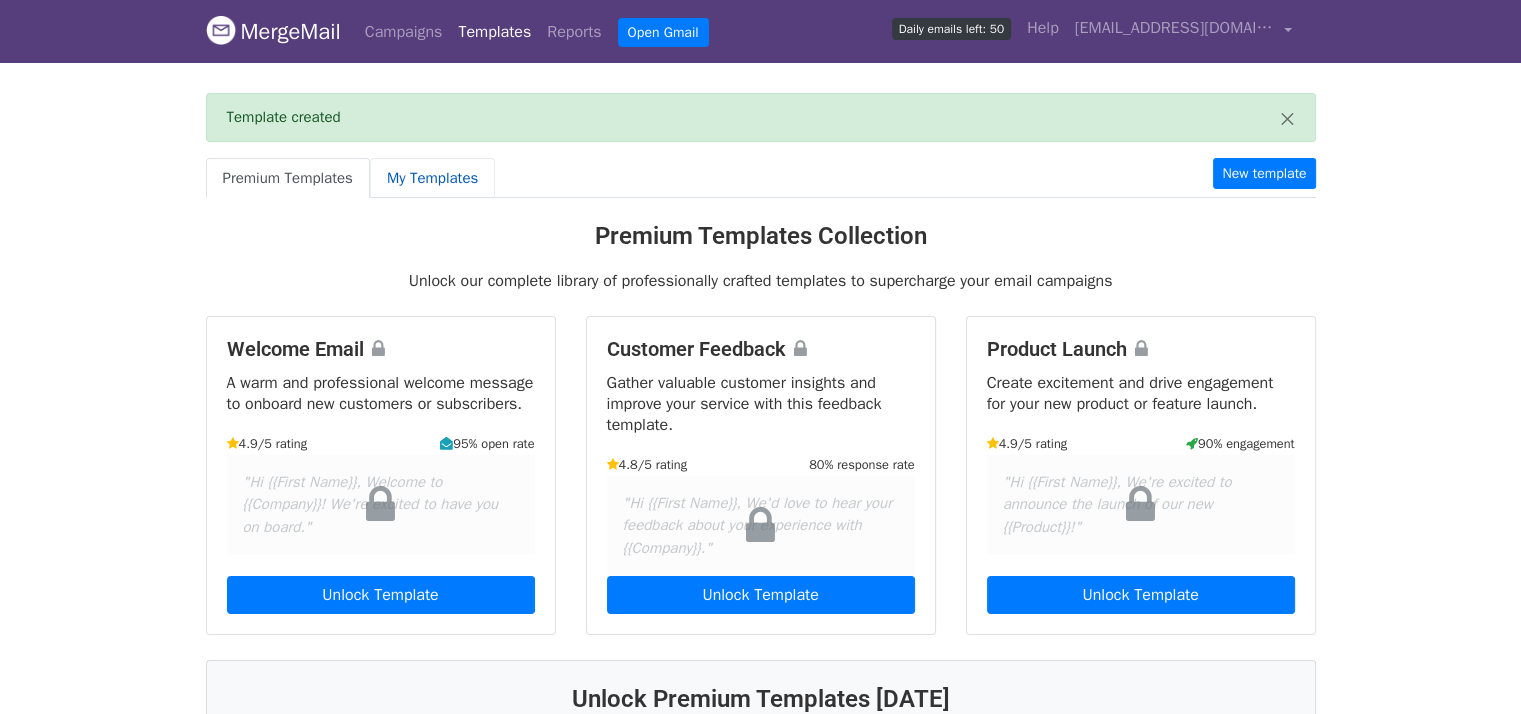 click on "My Templates" at bounding box center (432, 178) 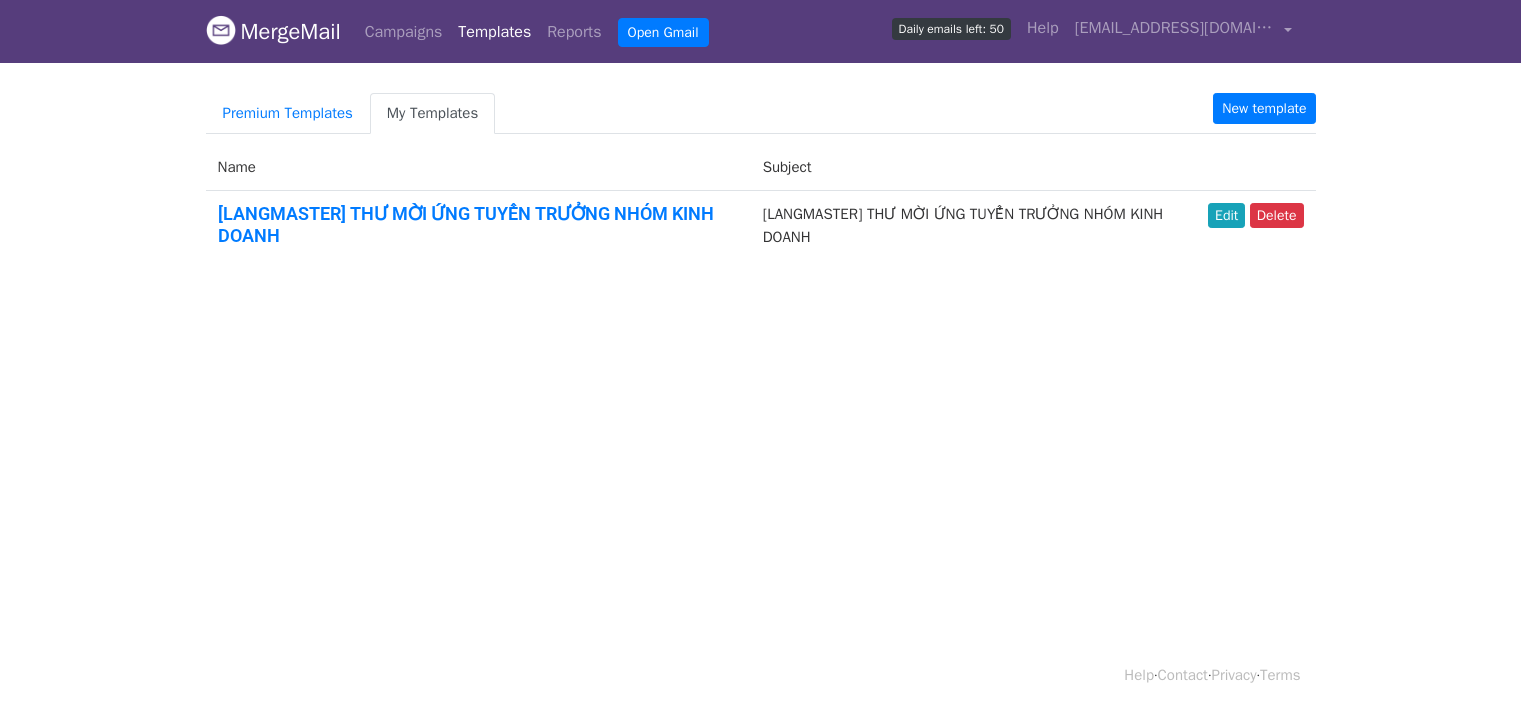 scroll, scrollTop: 0, scrollLeft: 0, axis: both 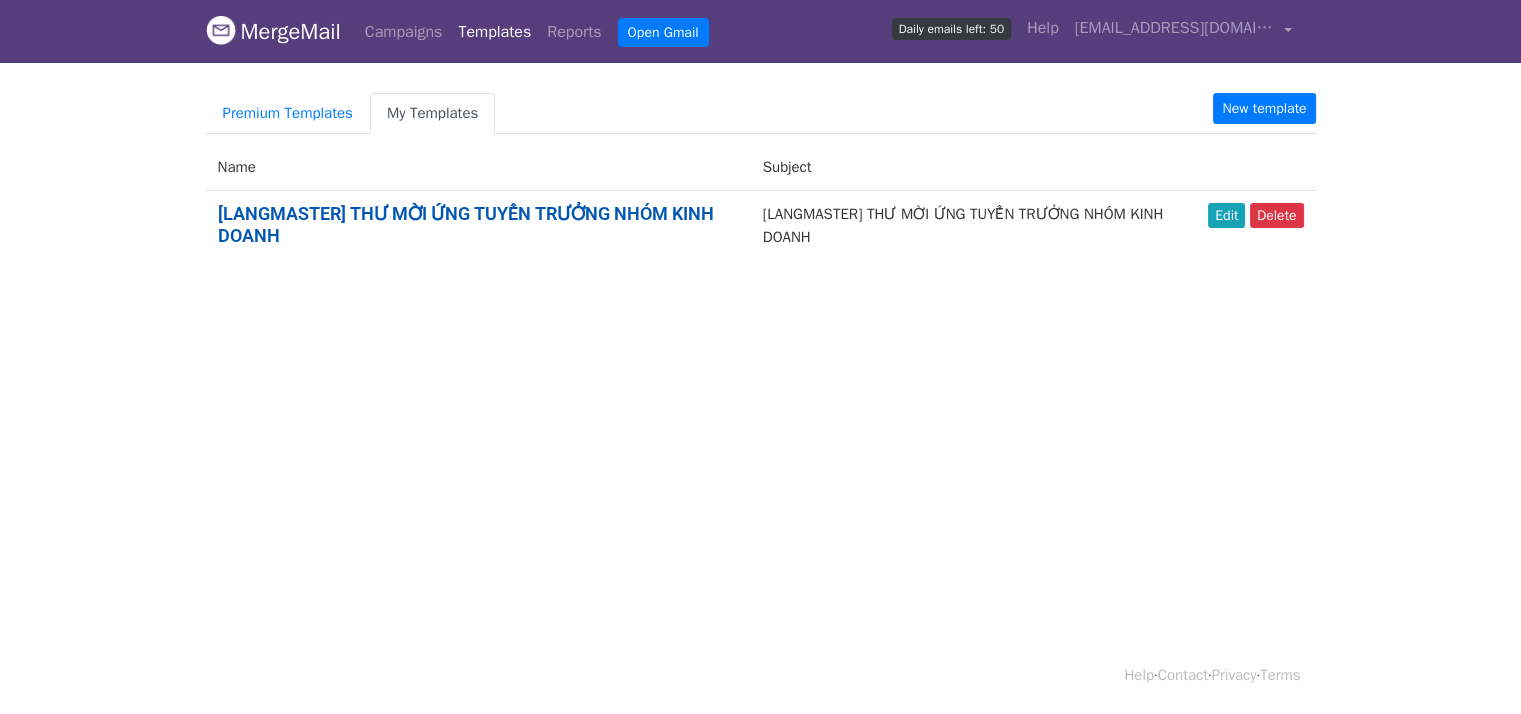 click on "[LANGMASTER] THƯ MỜI ỨNG TUYỂN TRƯỞNG NHÓM KINH DOANH" at bounding box center (466, 224) 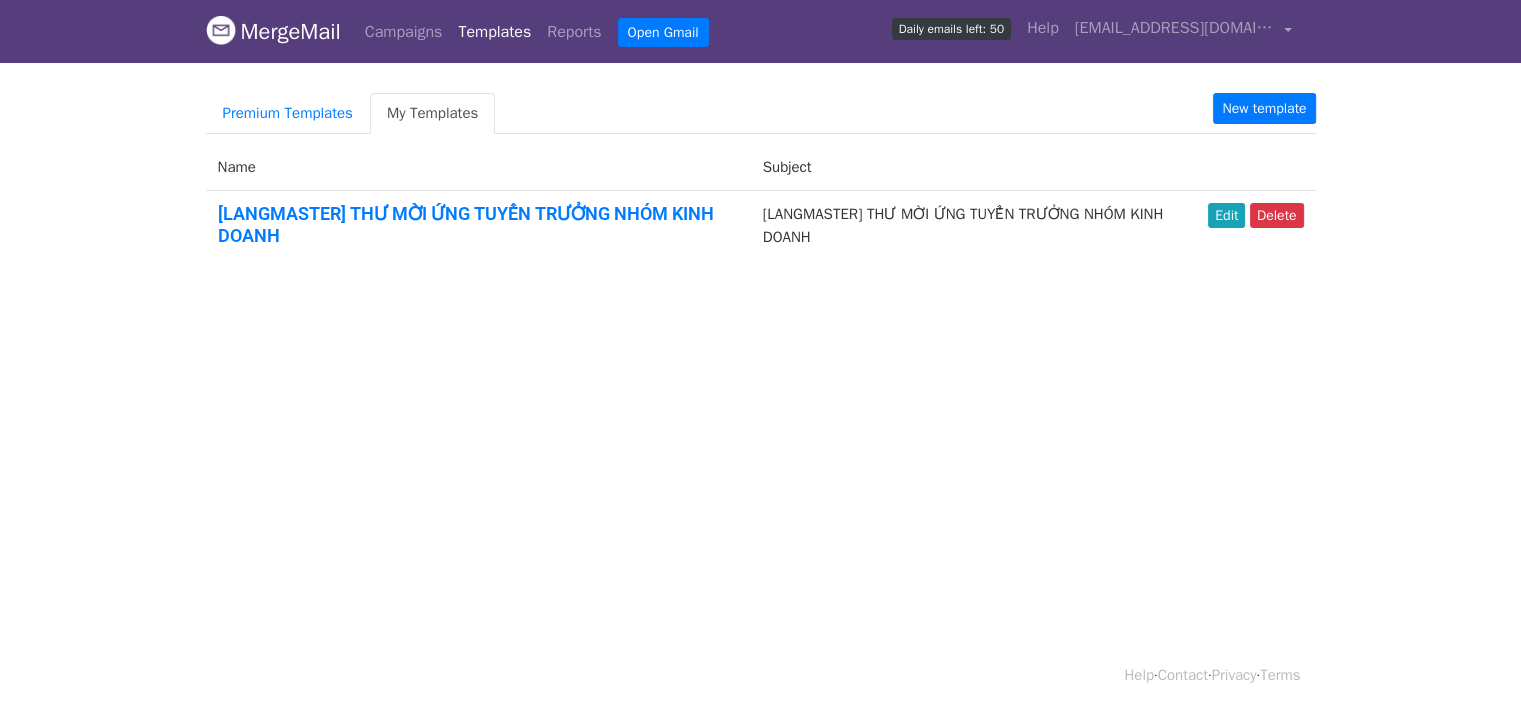 drag, startPoint x: 533, startPoint y: 222, endPoint x: 835, endPoint y: 213, distance: 302.13406 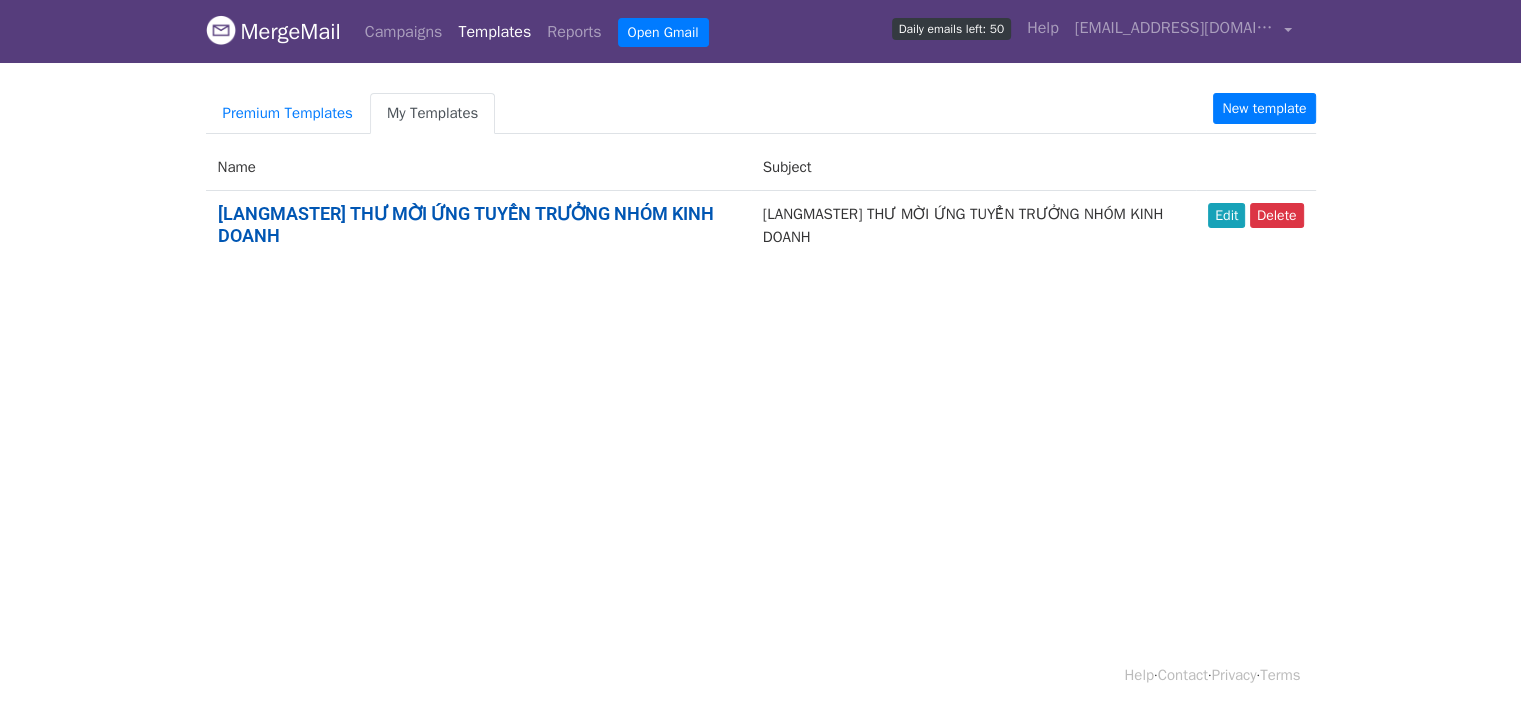 click on "[LANGMASTER] THƯ MỜI ỨNG TUYỂN TRƯỞNG NHÓM KINH DOANH" at bounding box center [466, 224] 